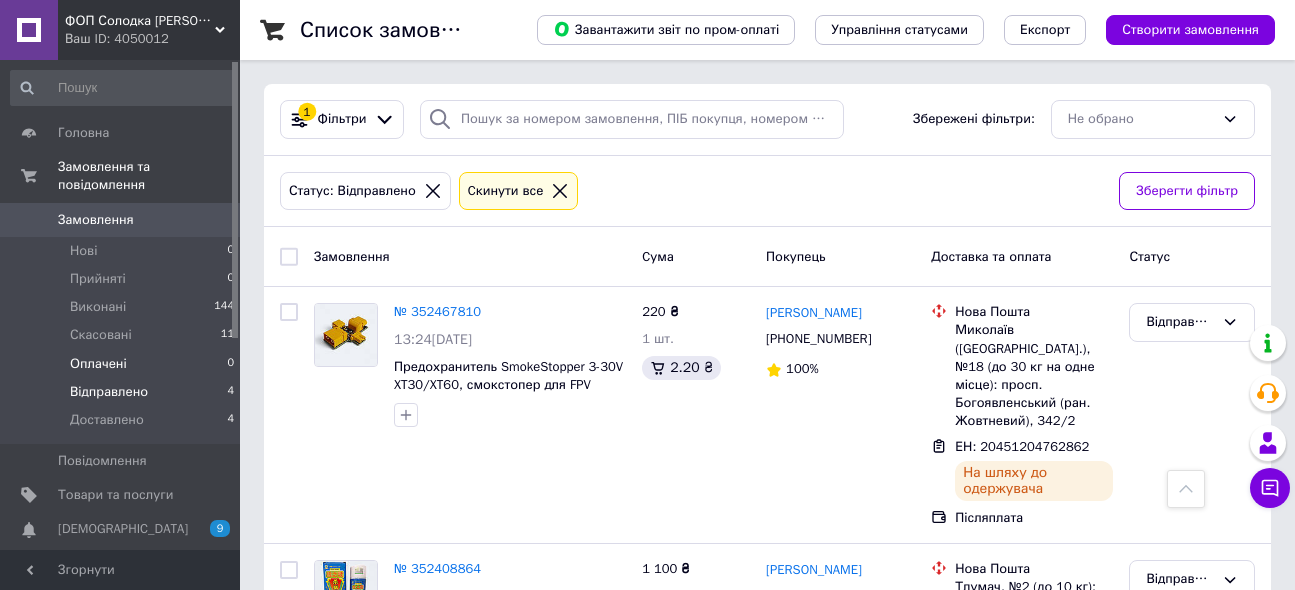 scroll, scrollTop: 554, scrollLeft: 0, axis: vertical 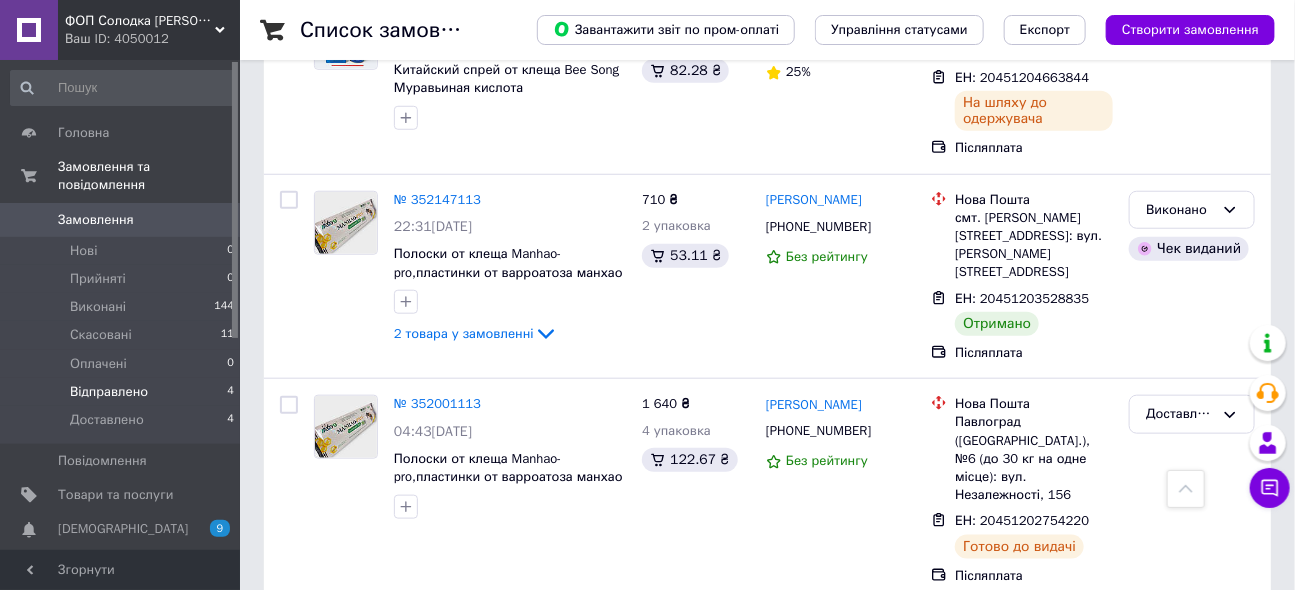 click on "Замовлення" at bounding box center (96, 220) 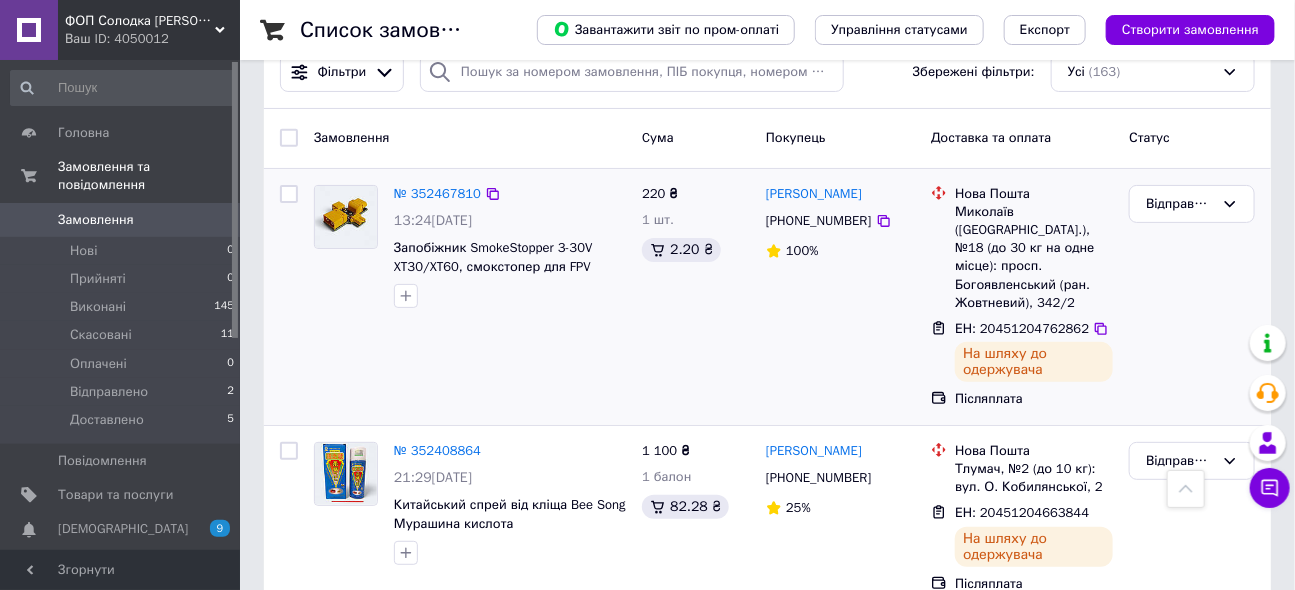 scroll, scrollTop: 0, scrollLeft: 0, axis: both 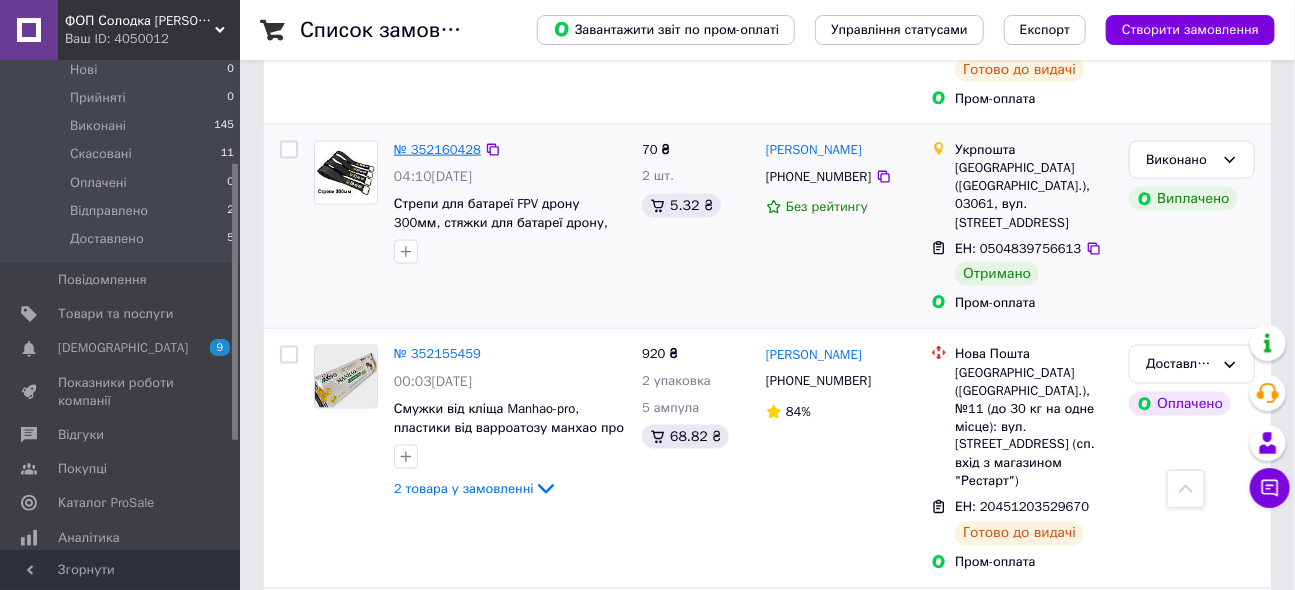 click on "№ 352160428 04:10[DATE] Стрепи для батареї FPV дрону 300мм, стяжки для батареї дрону, ремінці для акумулятора 30см." at bounding box center [510, 203] 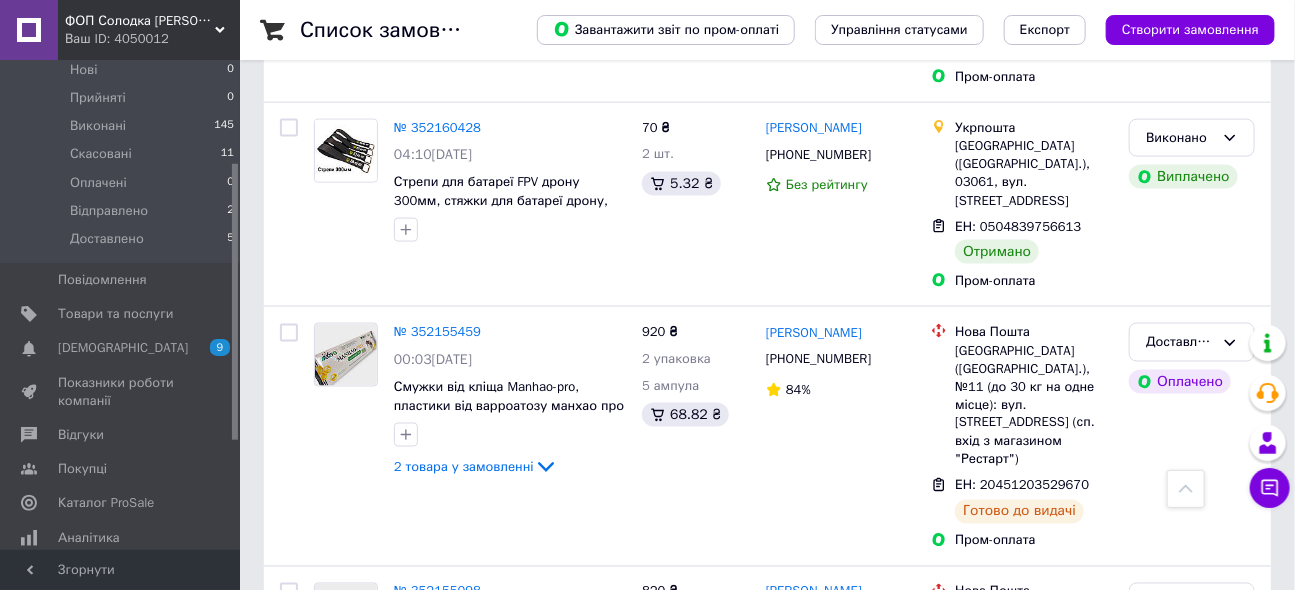click on "Список замовлень" at bounding box center (398, 30) 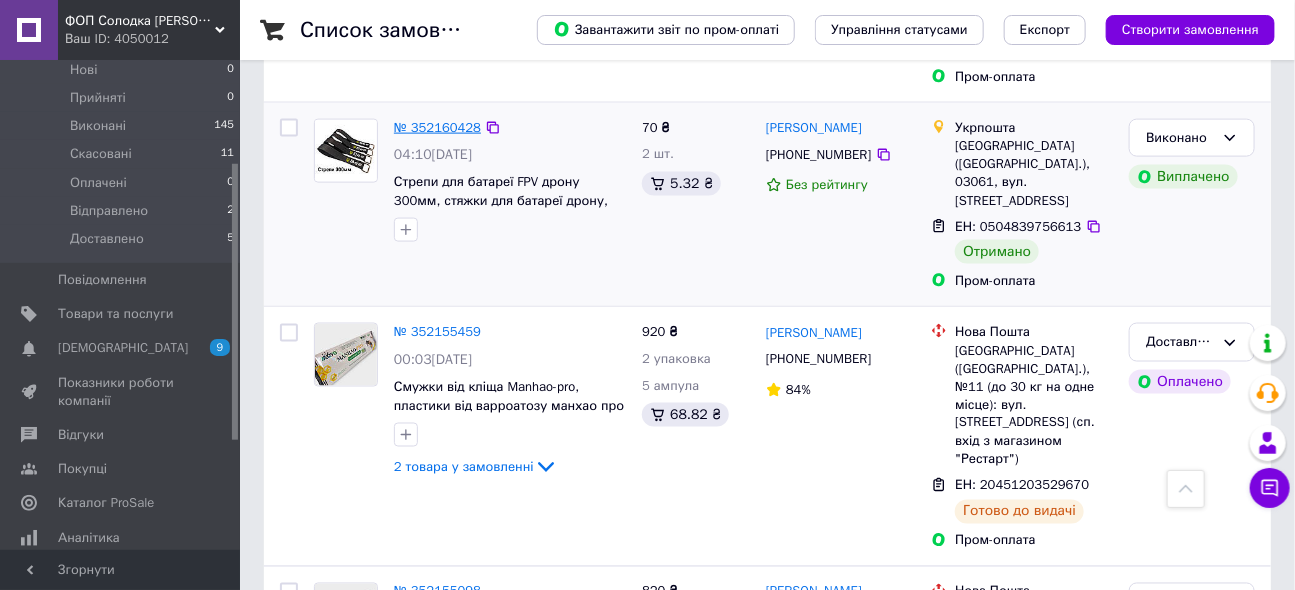 click on "№ 352160428" at bounding box center [437, 127] 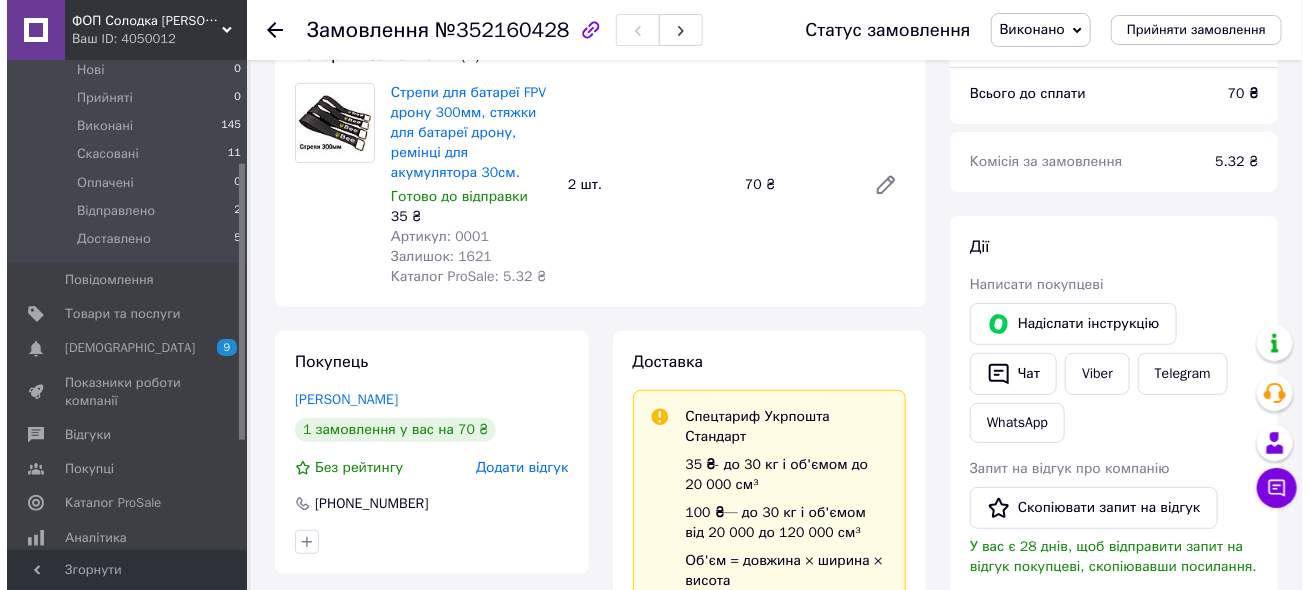 scroll, scrollTop: 272, scrollLeft: 0, axis: vertical 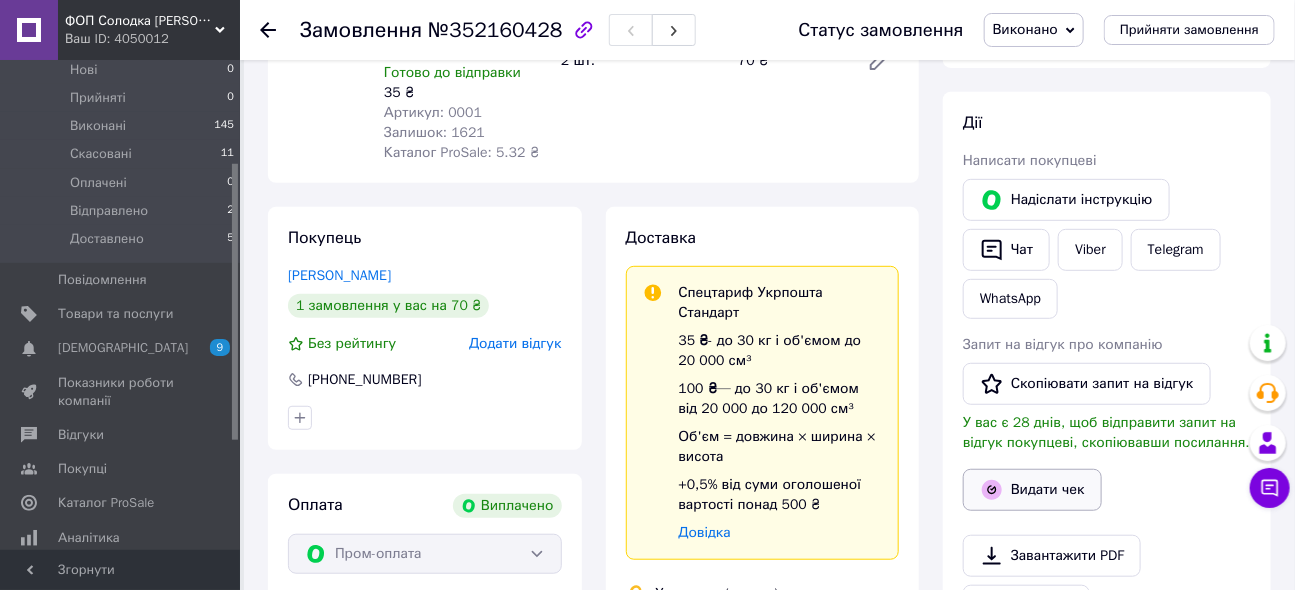 click on "Видати чек" at bounding box center (1032, 490) 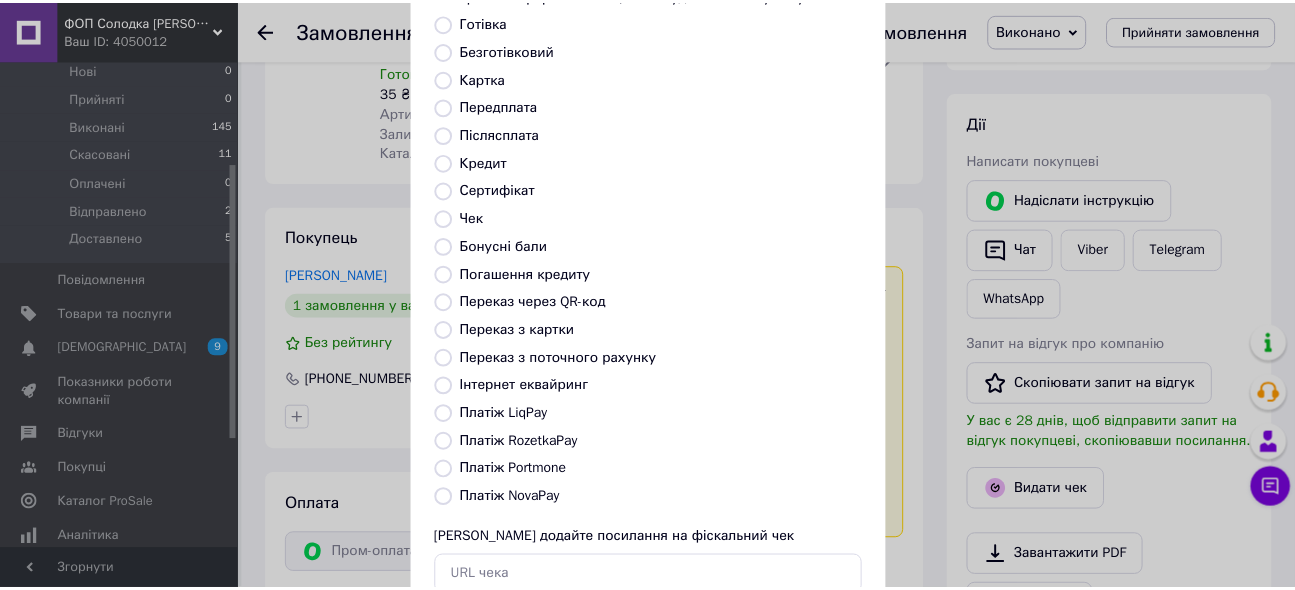scroll, scrollTop: 269, scrollLeft: 0, axis: vertical 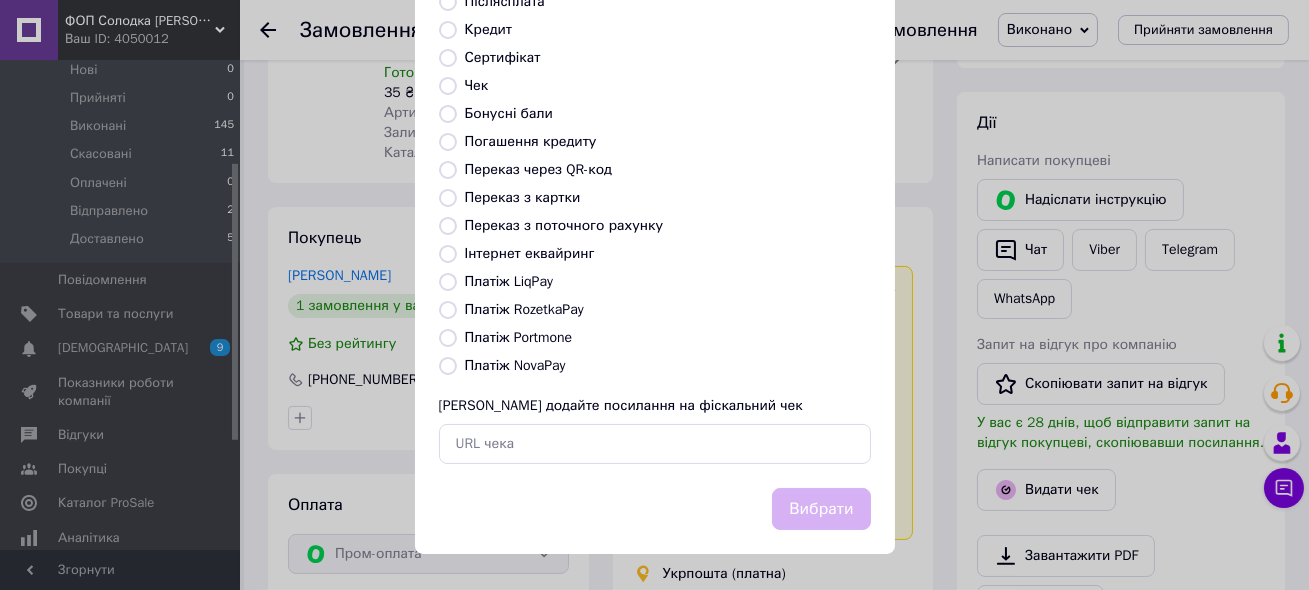 click on "Платіж RozetkaPay" at bounding box center (524, 309) 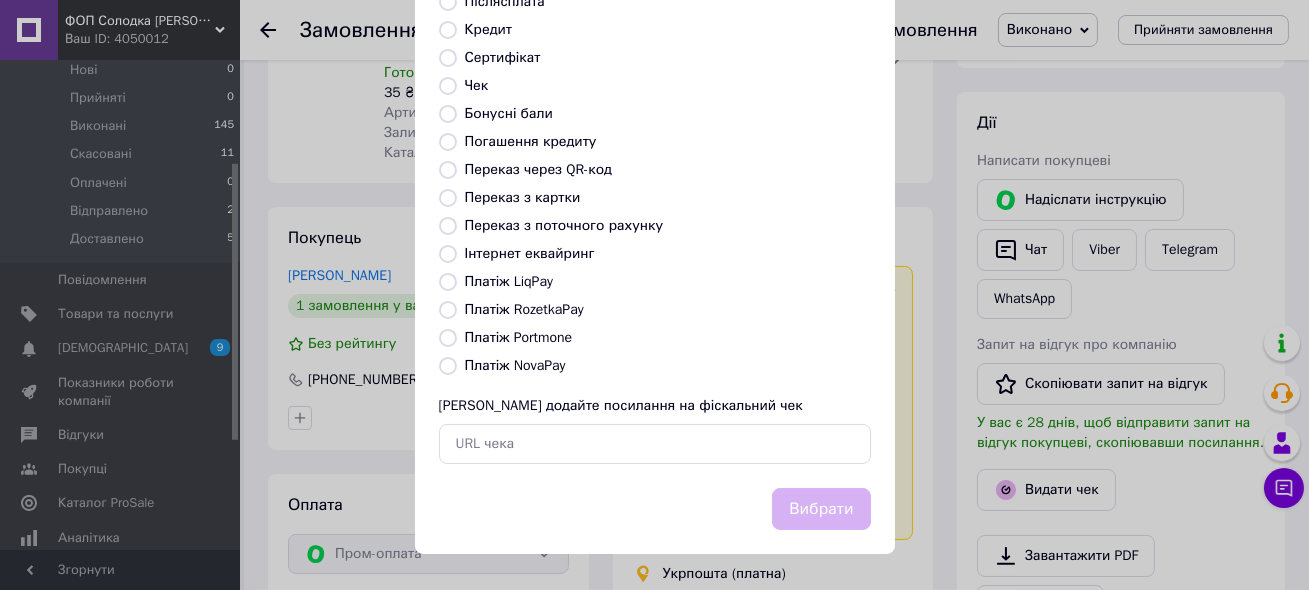 radio on "true" 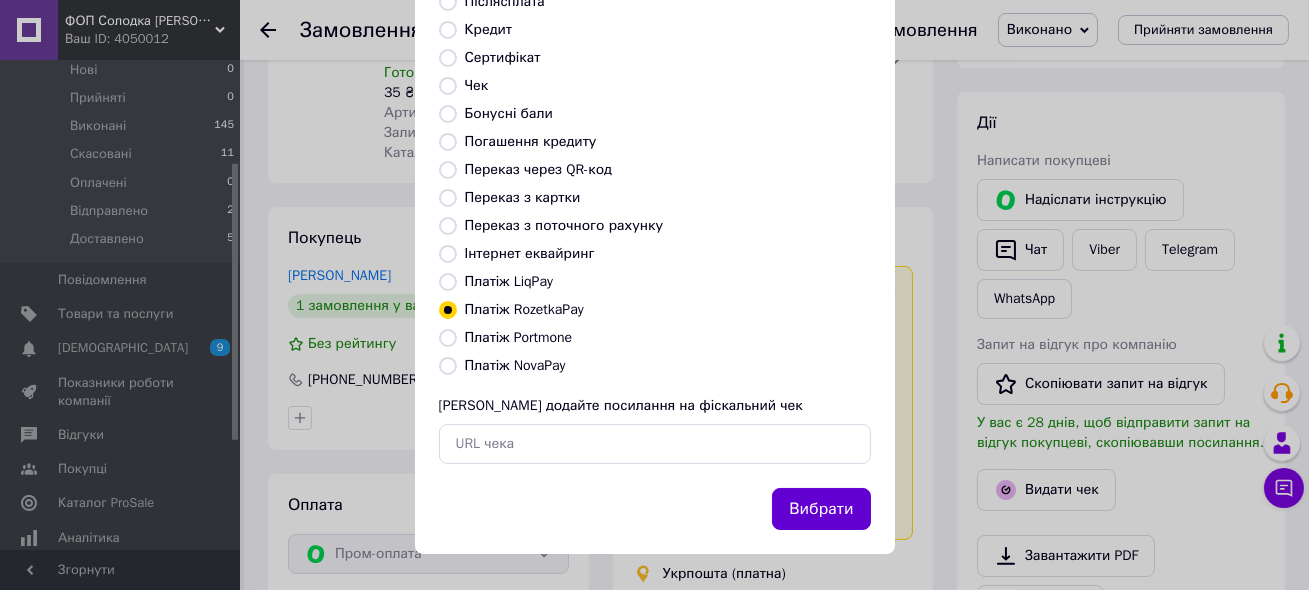 click on "Вибрати" at bounding box center [821, 509] 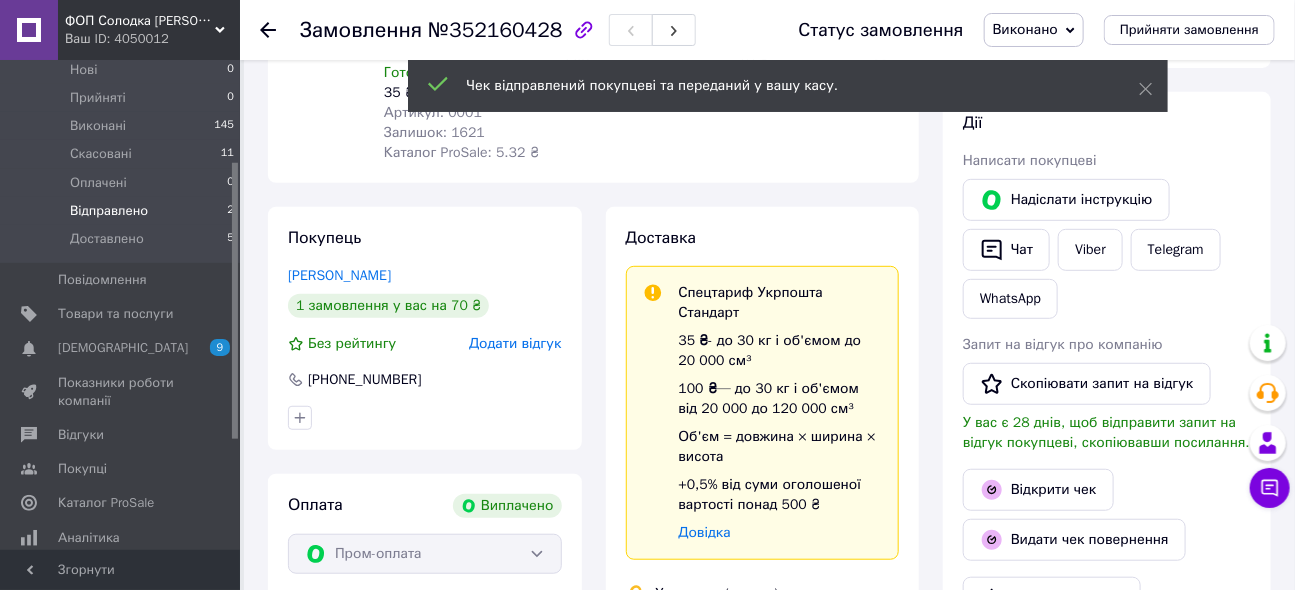 scroll, scrollTop: 0, scrollLeft: 0, axis: both 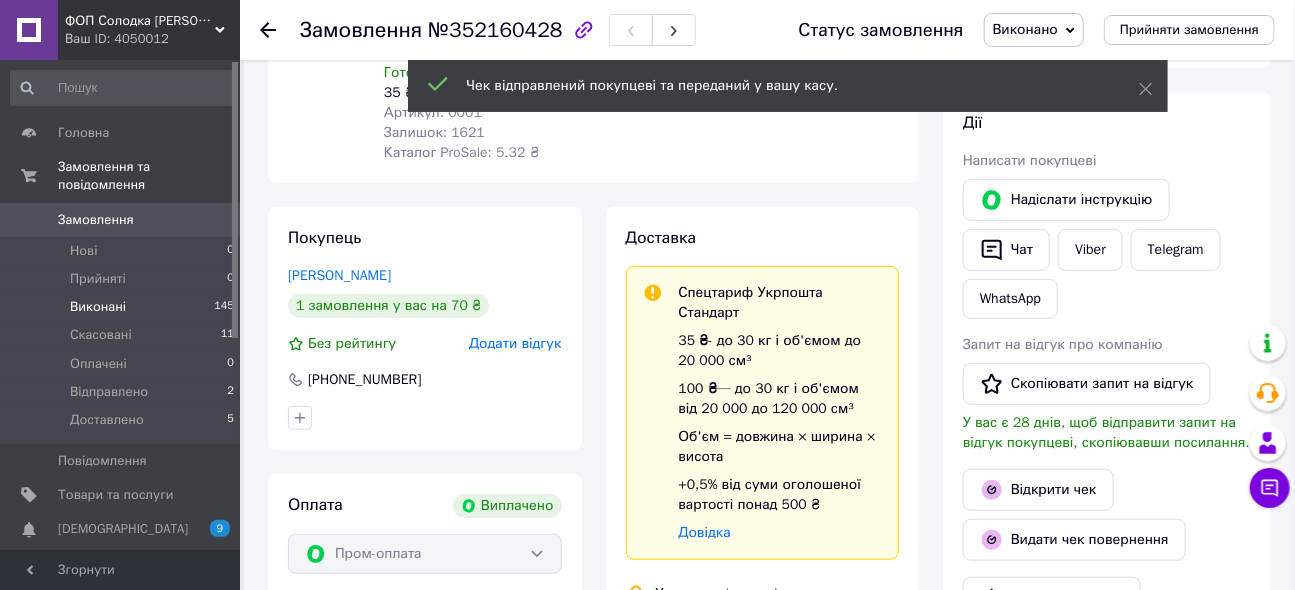 click on "Виконані" at bounding box center [98, 307] 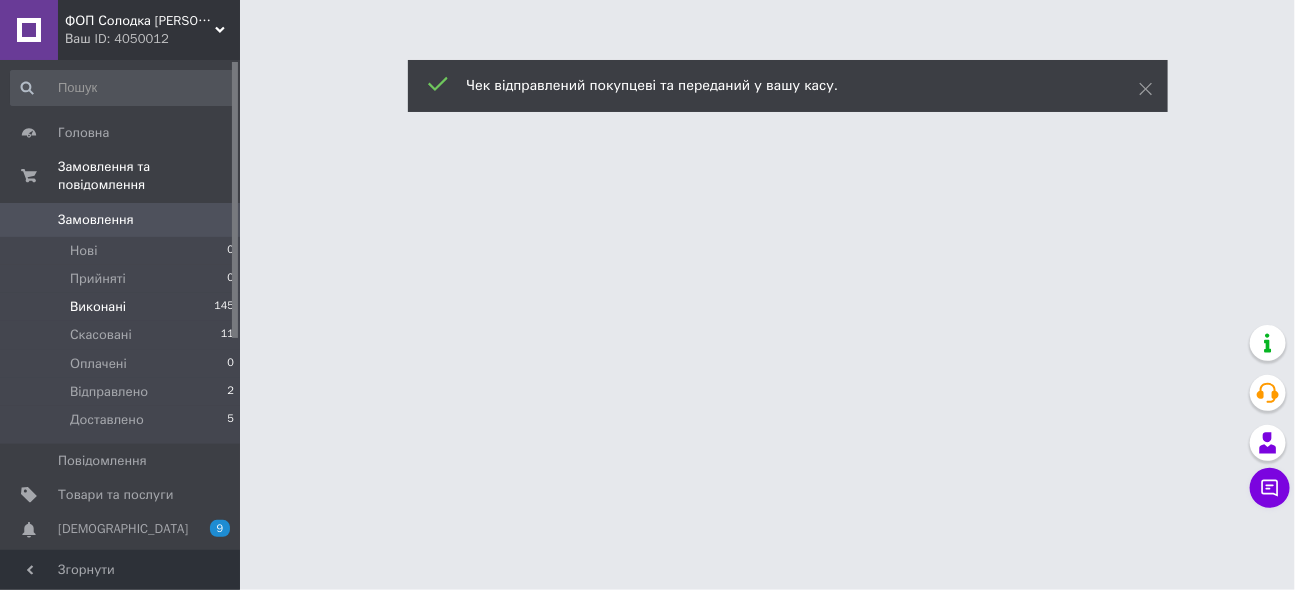 scroll, scrollTop: 0, scrollLeft: 0, axis: both 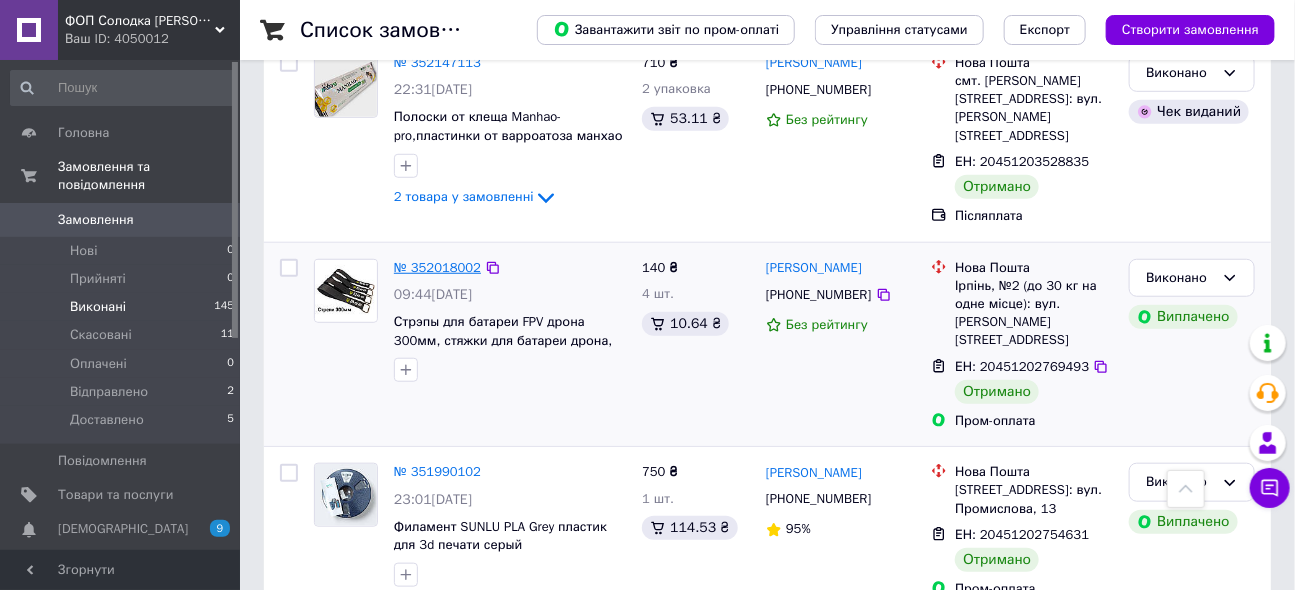click on "№ 352018002" at bounding box center [437, 267] 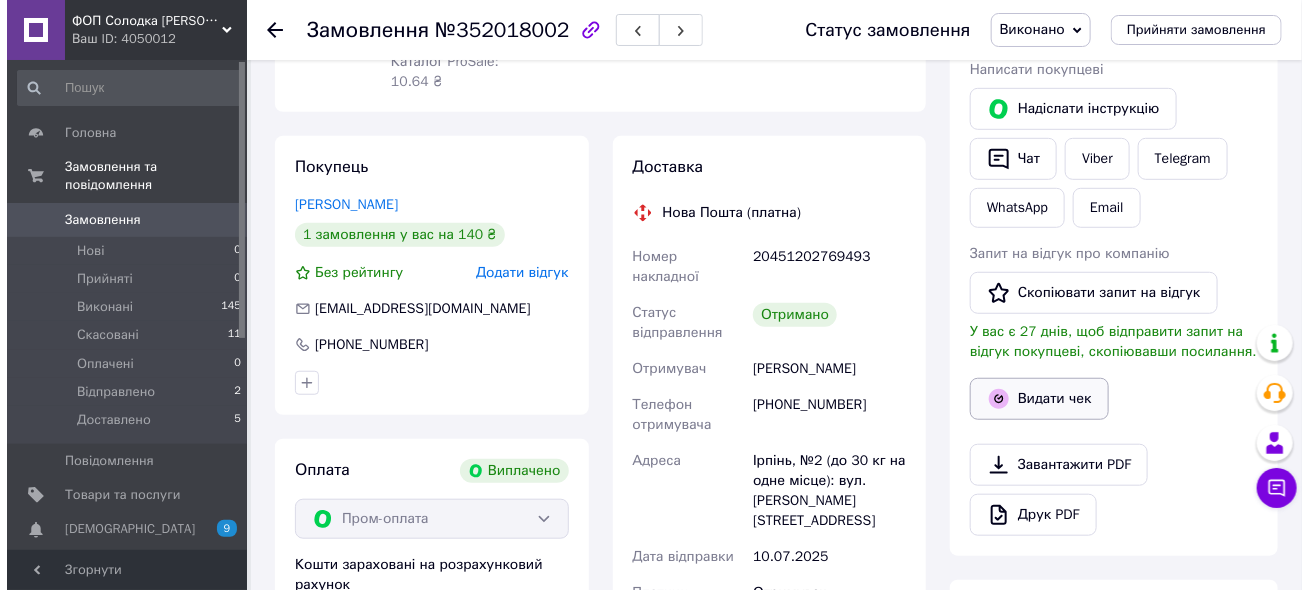 scroll, scrollTop: 454, scrollLeft: 0, axis: vertical 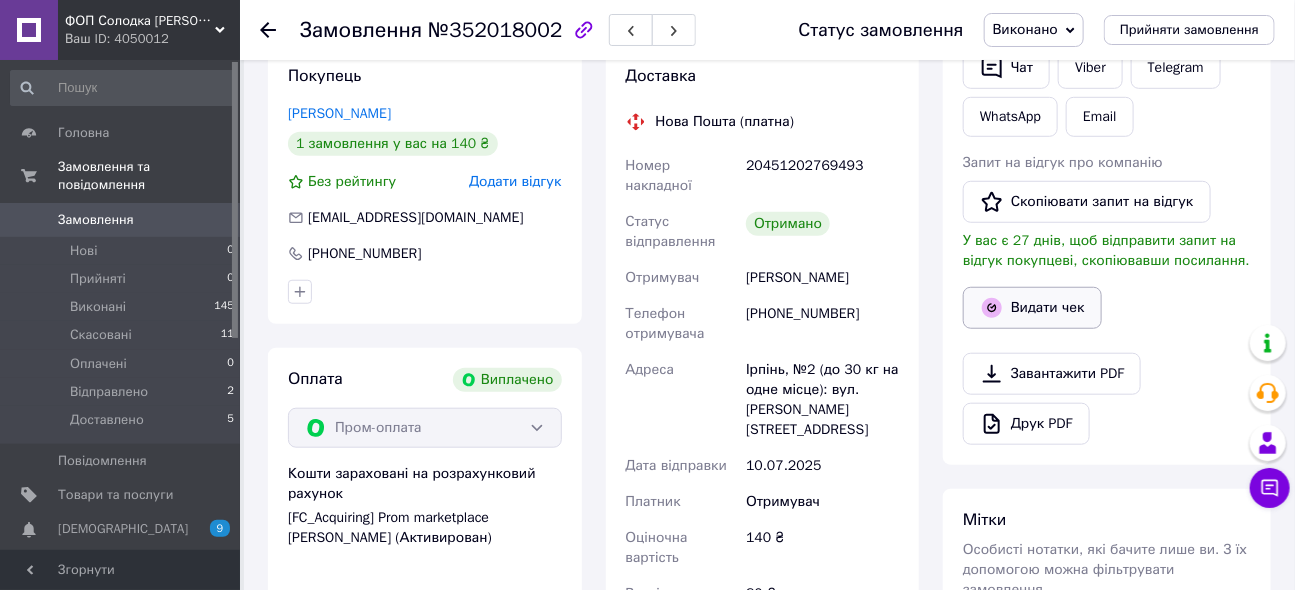 click on "Видати чек" at bounding box center (1032, 308) 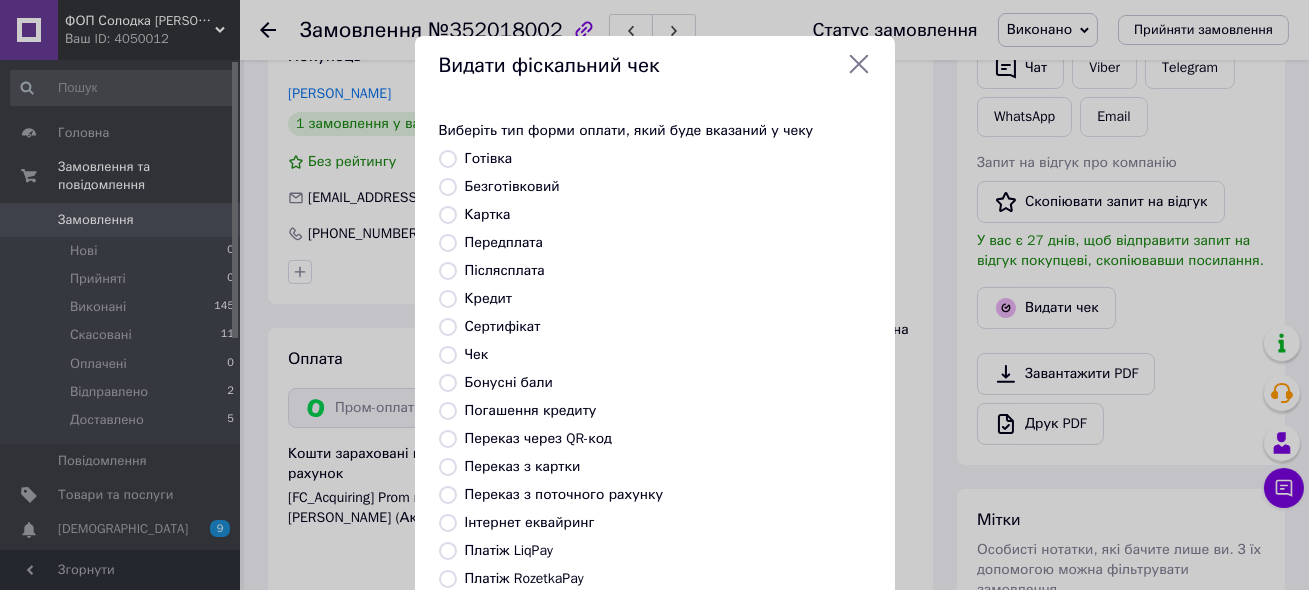scroll, scrollTop: 269, scrollLeft: 0, axis: vertical 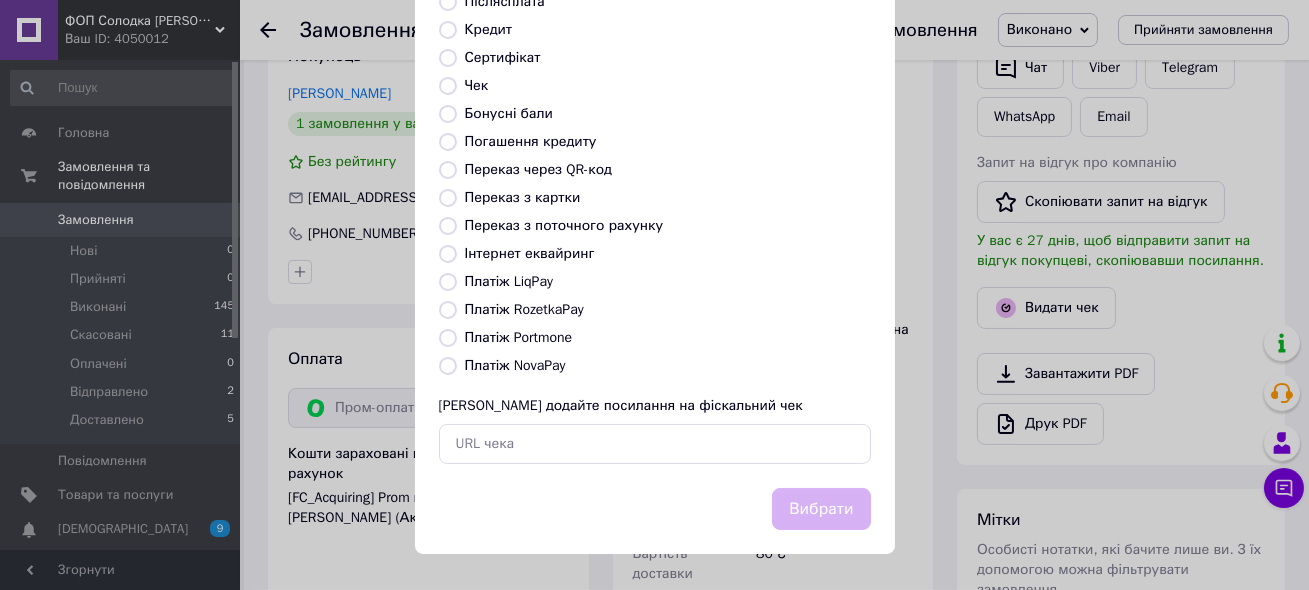 click on "Платіж RozetkaPay" at bounding box center [524, 309] 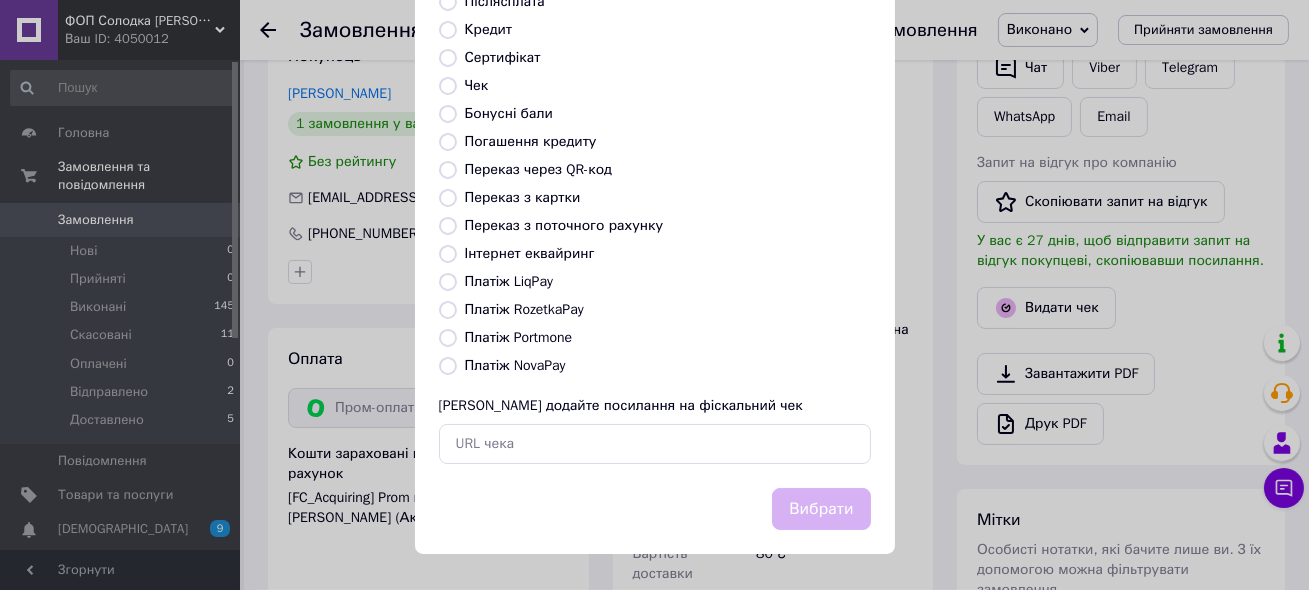 radio on "true" 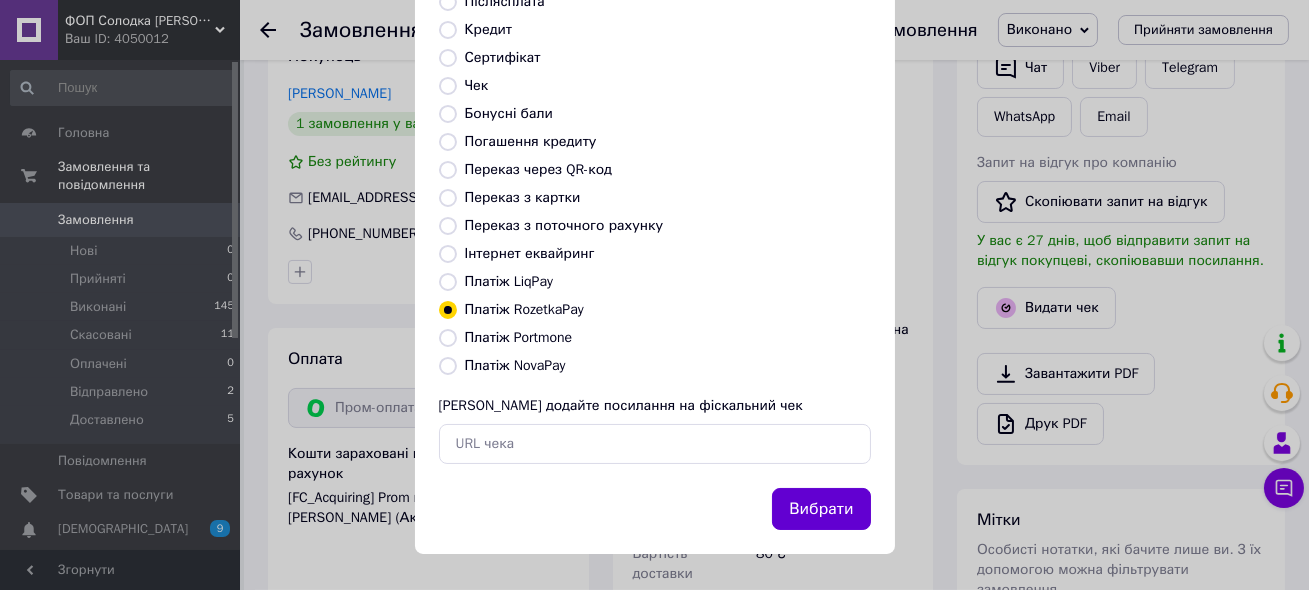click on "Вибрати" at bounding box center [821, 509] 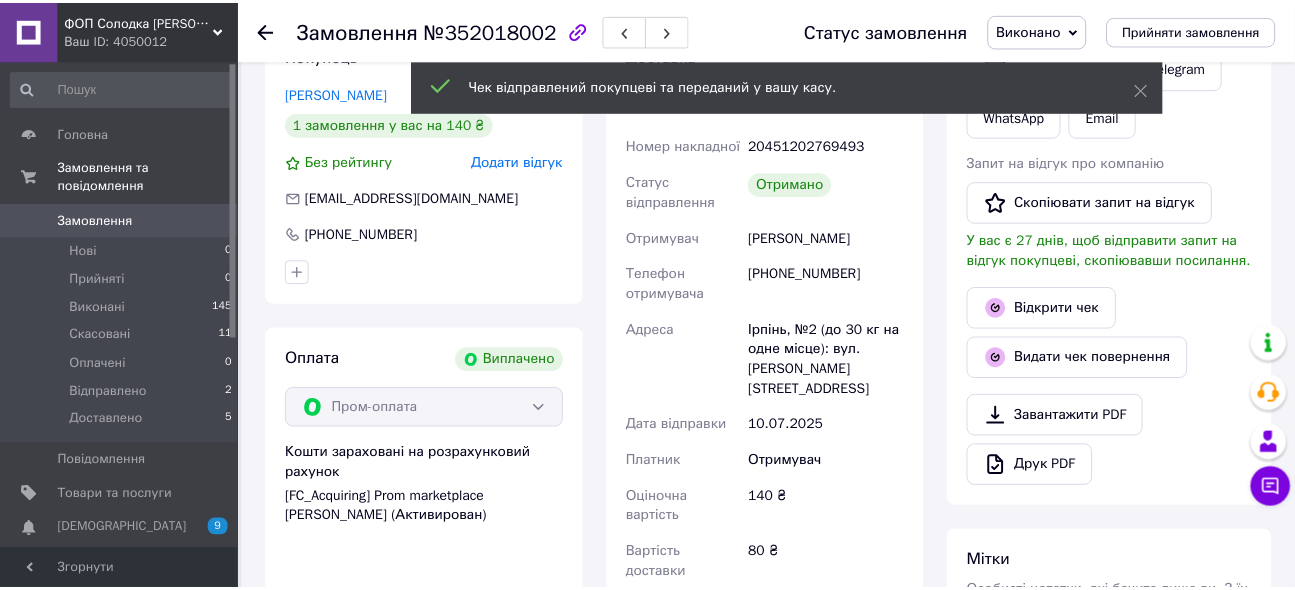 scroll, scrollTop: 474, scrollLeft: 0, axis: vertical 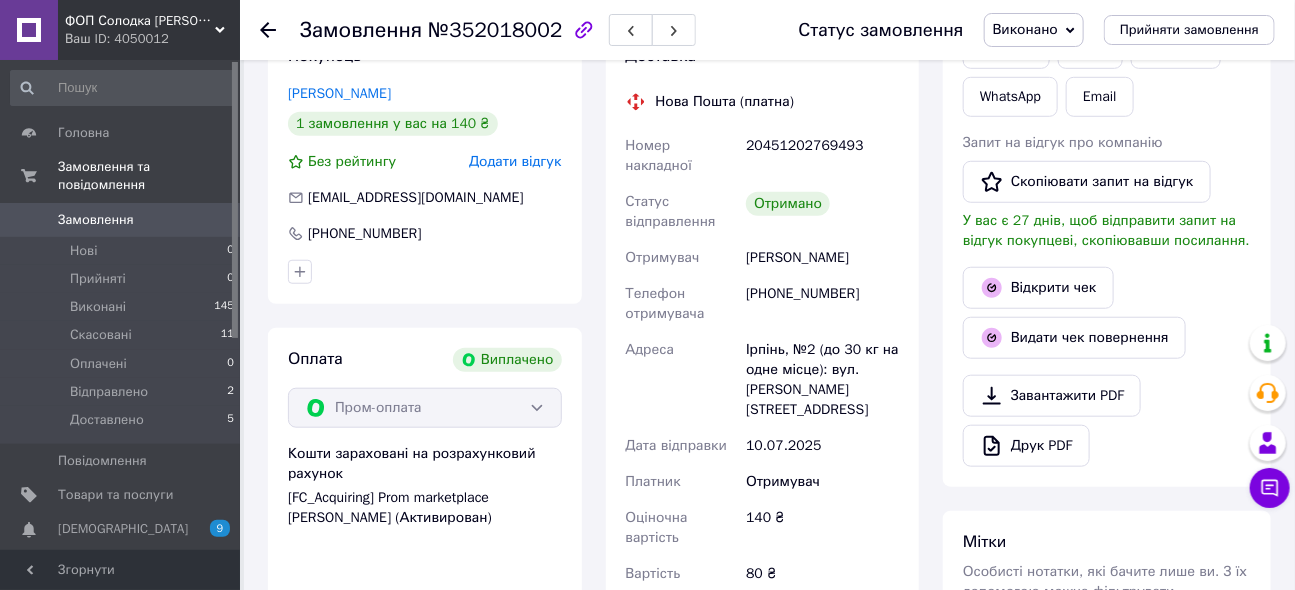 click 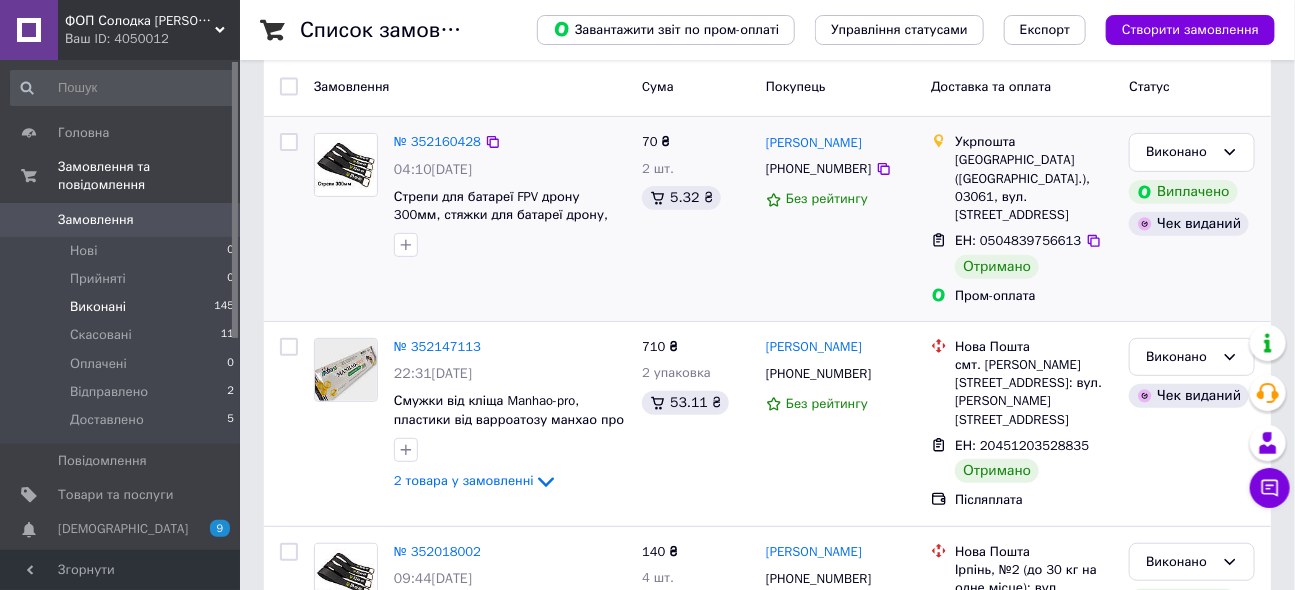 scroll, scrollTop: 181, scrollLeft: 0, axis: vertical 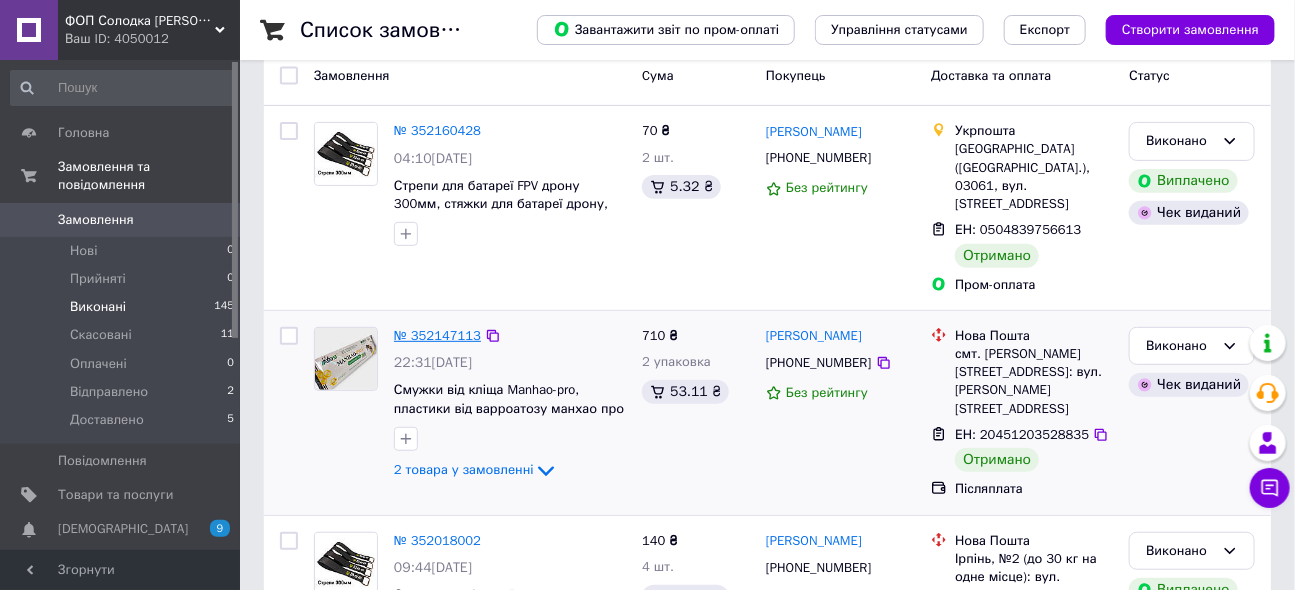 click on "№ 352147113" at bounding box center [437, 335] 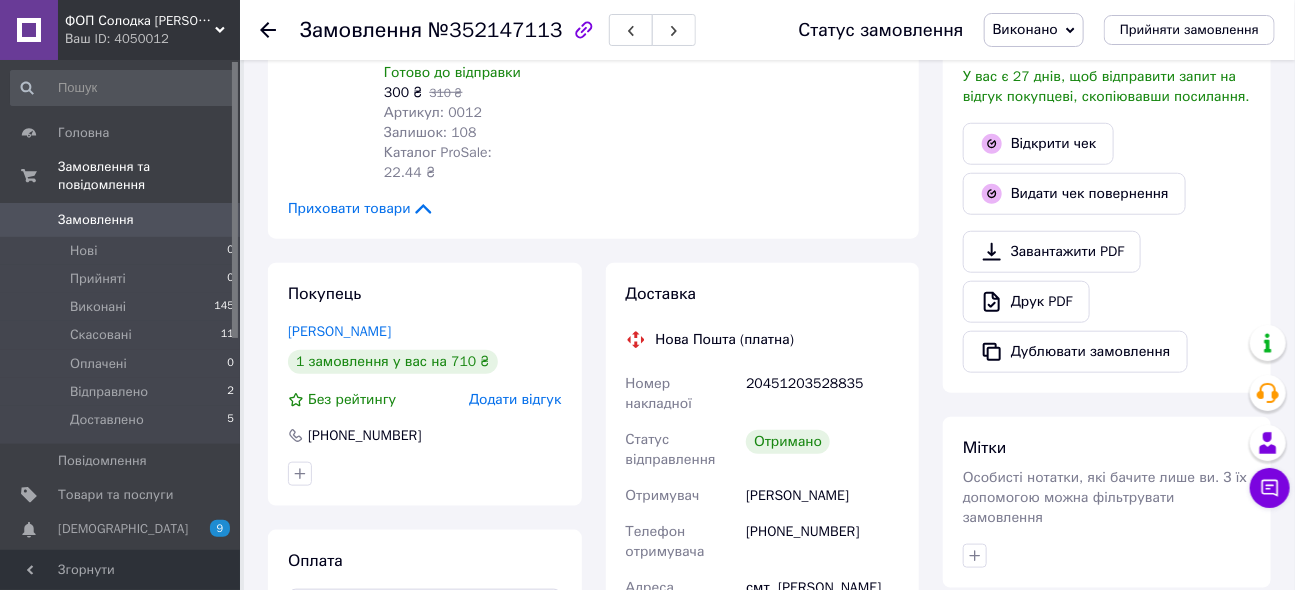 scroll, scrollTop: 454, scrollLeft: 0, axis: vertical 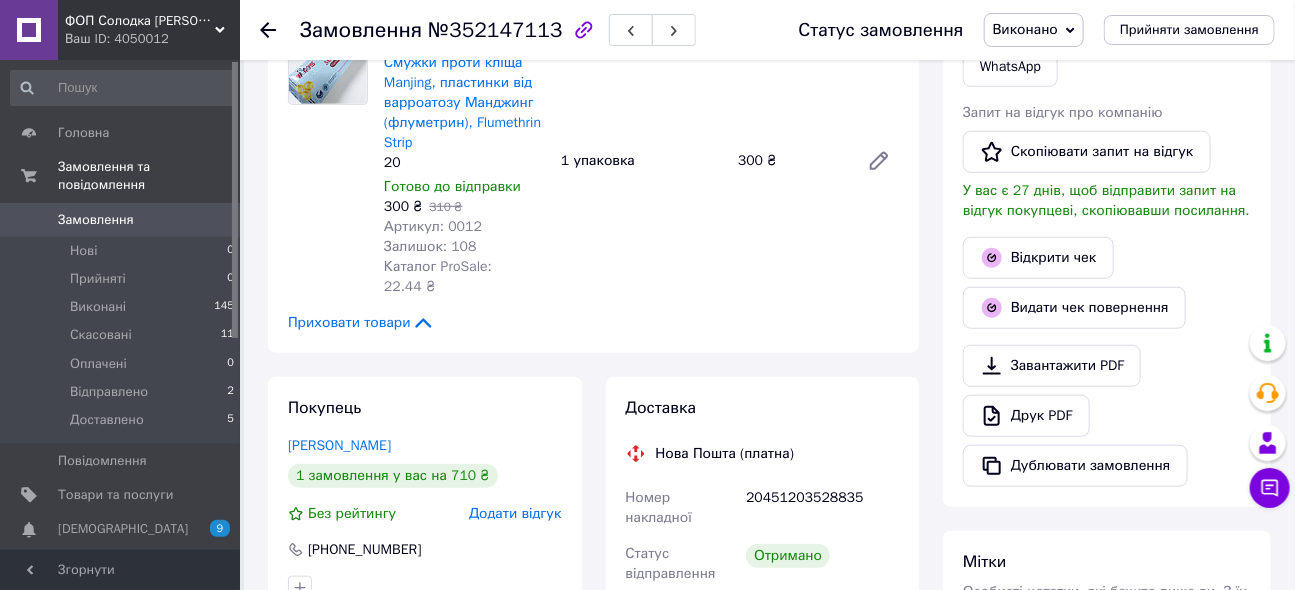click at bounding box center (280, 30) 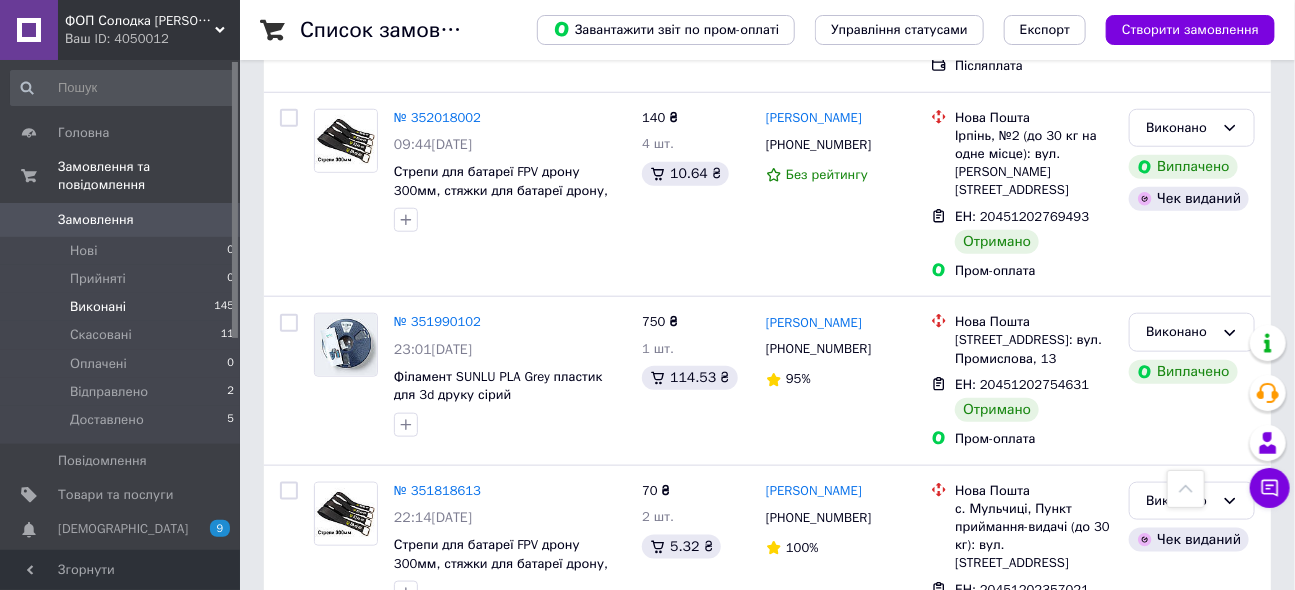 scroll, scrollTop: 636, scrollLeft: 0, axis: vertical 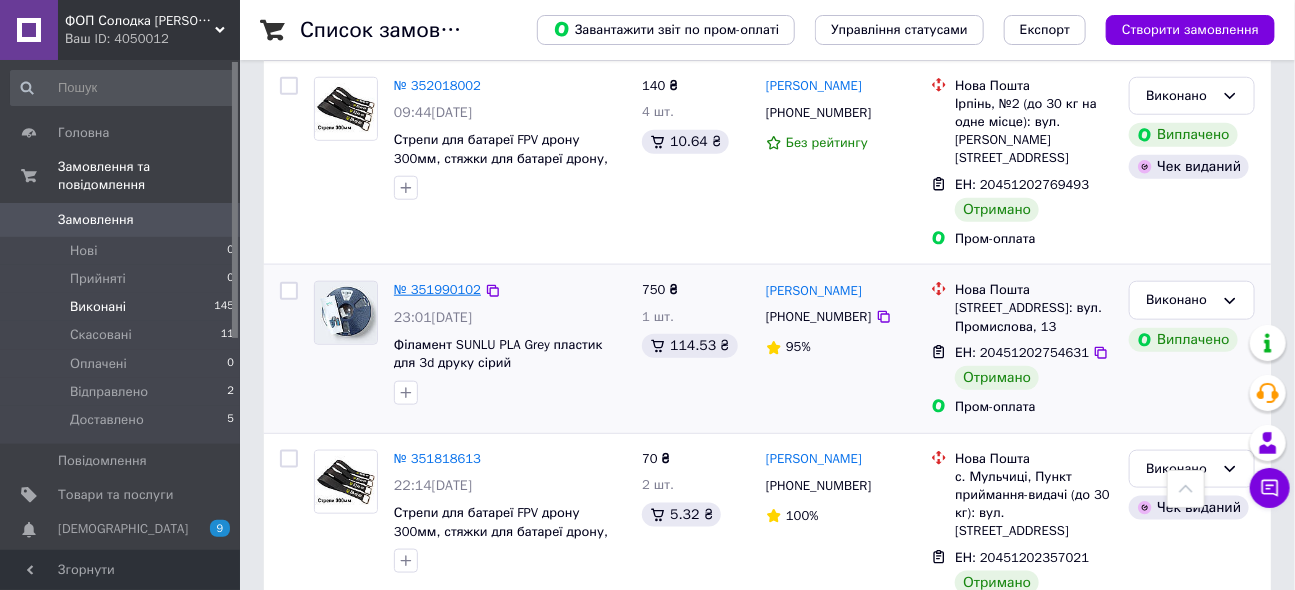 click on "№ 351990102" at bounding box center [437, 289] 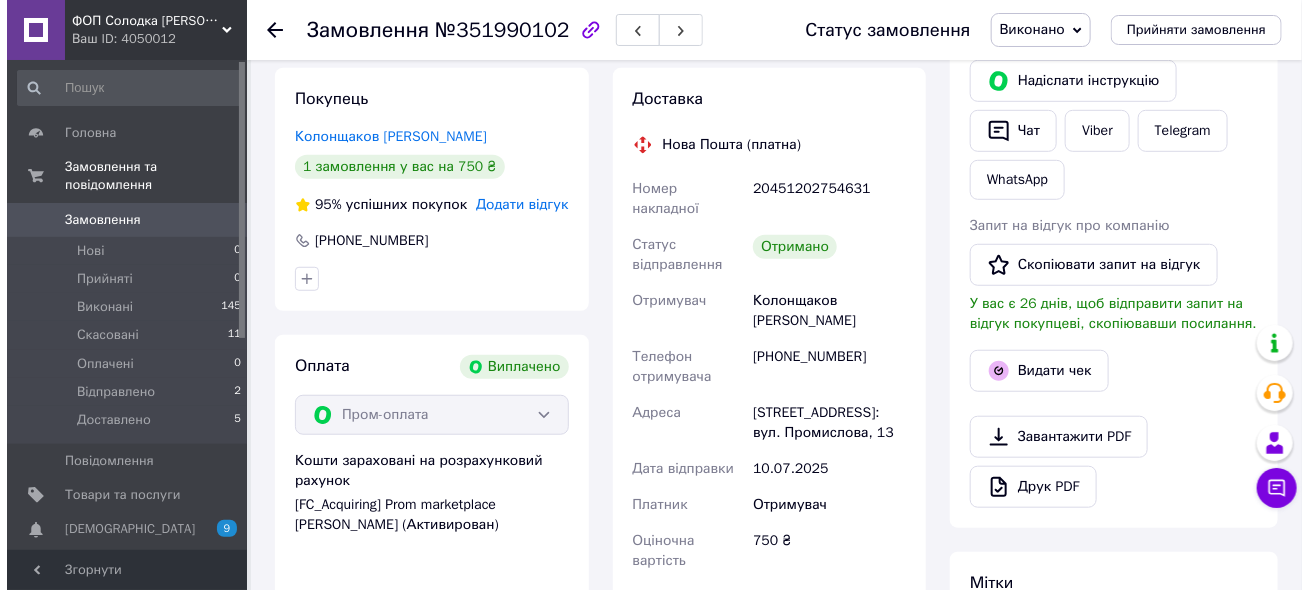 scroll, scrollTop: 363, scrollLeft: 0, axis: vertical 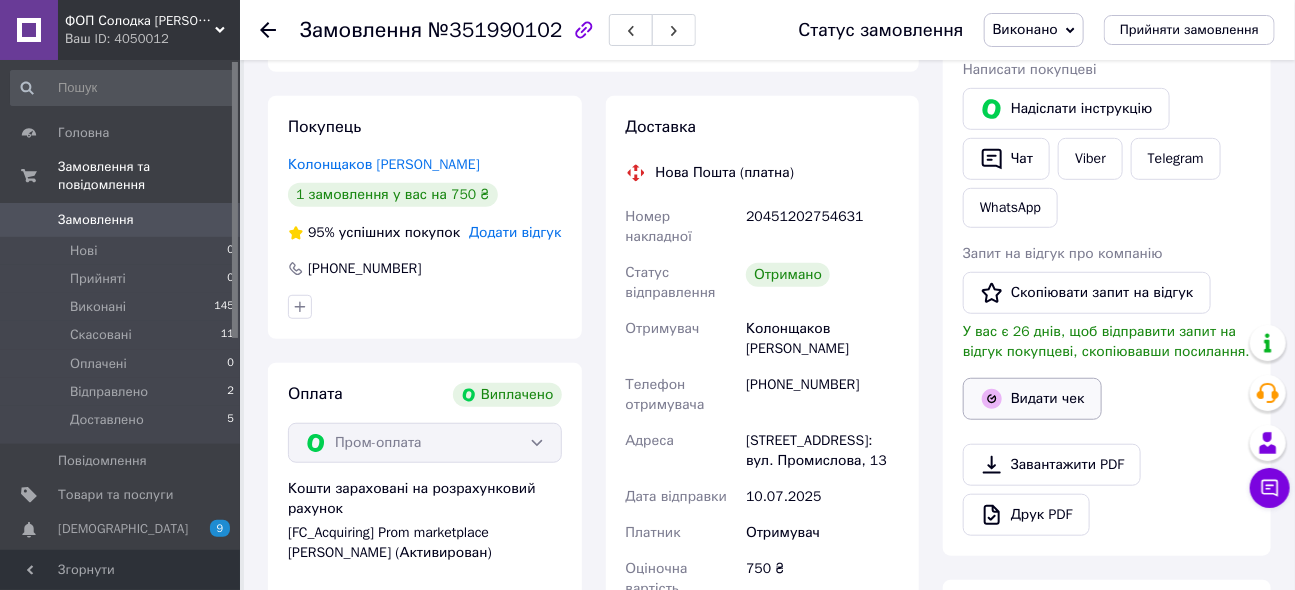 click on "Видати чек" at bounding box center [1032, 399] 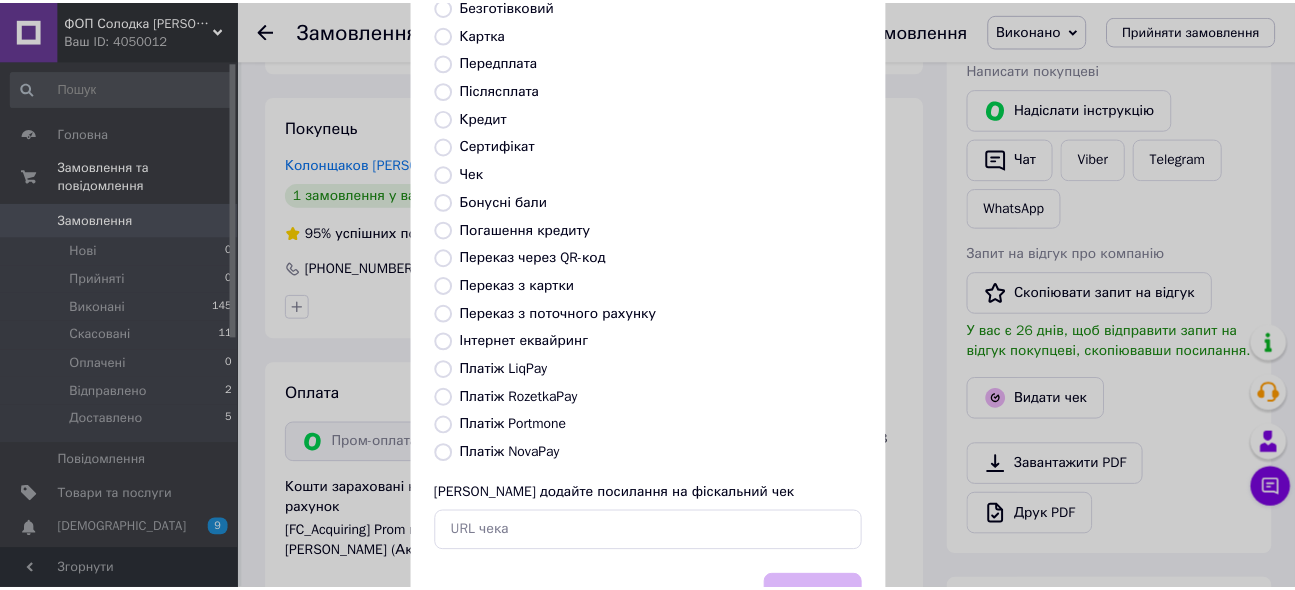 scroll, scrollTop: 269, scrollLeft: 0, axis: vertical 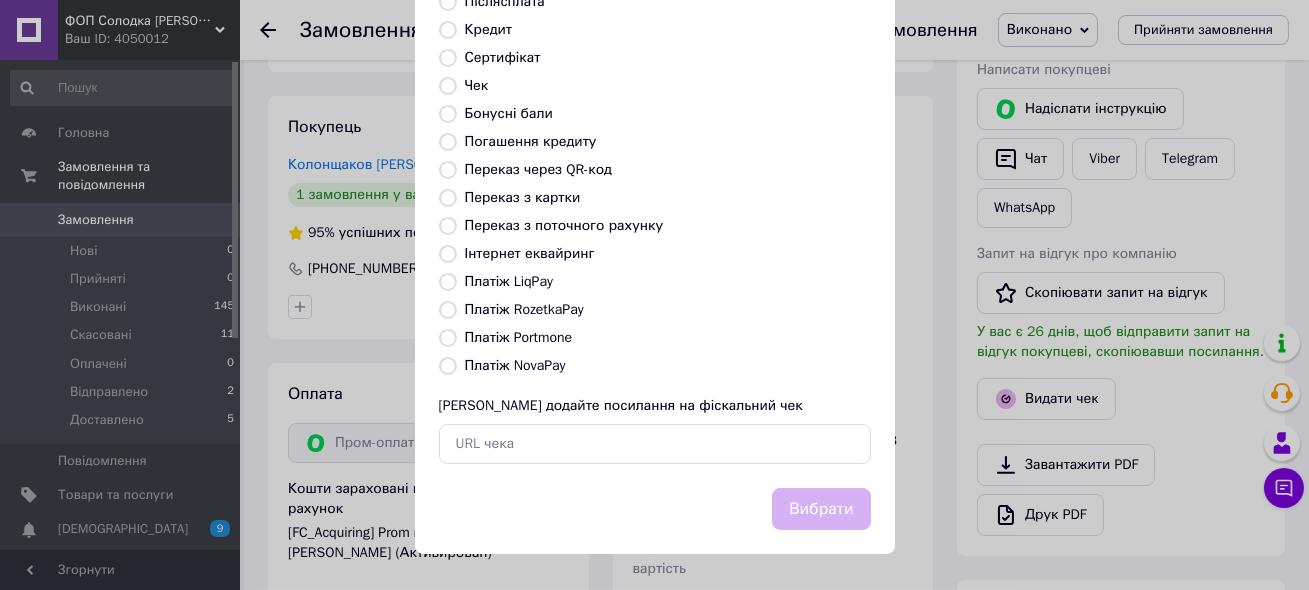 click on "Платіж RozetkaPay" at bounding box center [524, 309] 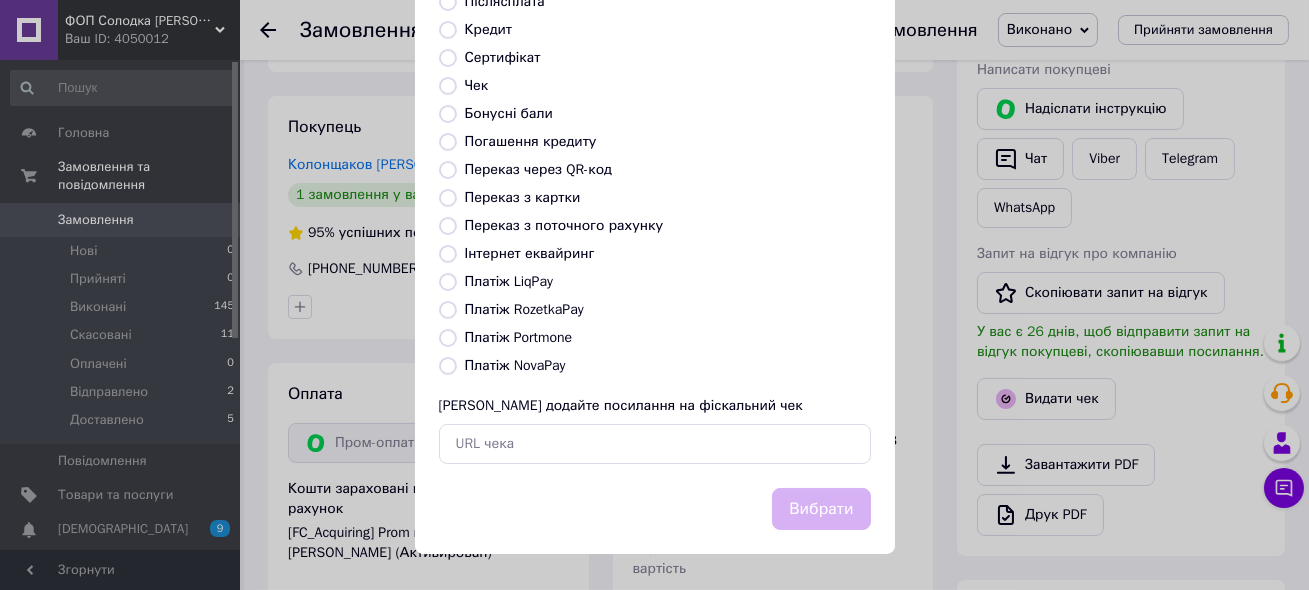 radio on "true" 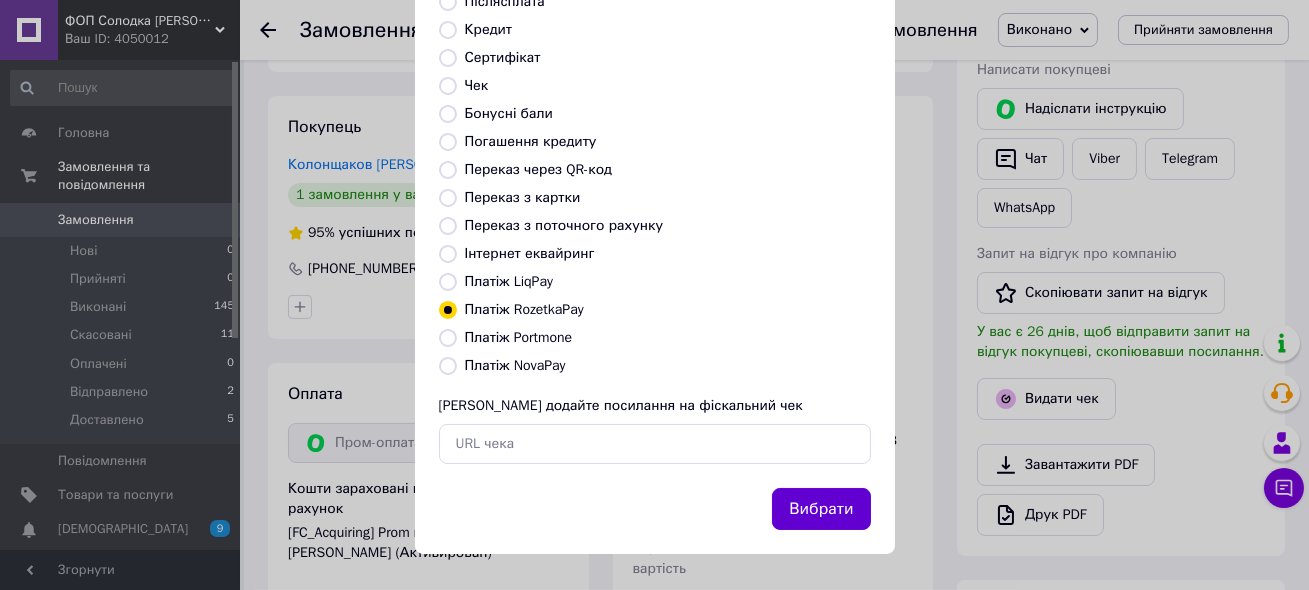 click on "Вибрати" at bounding box center [821, 509] 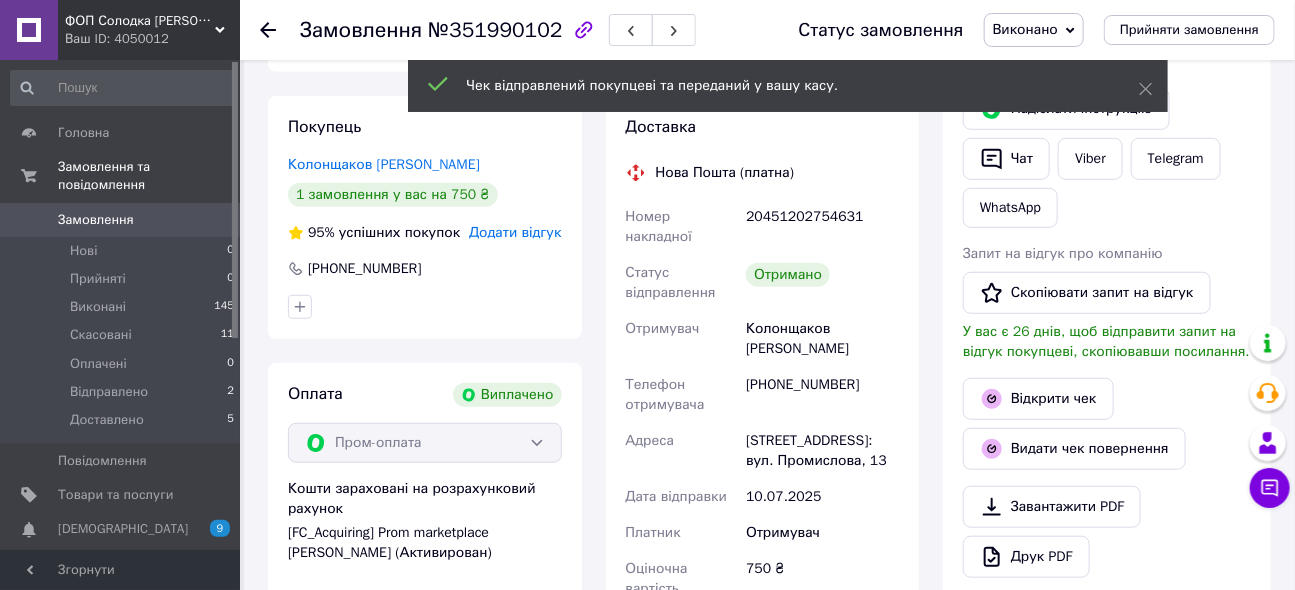 click on "Замовлення" at bounding box center [96, 220] 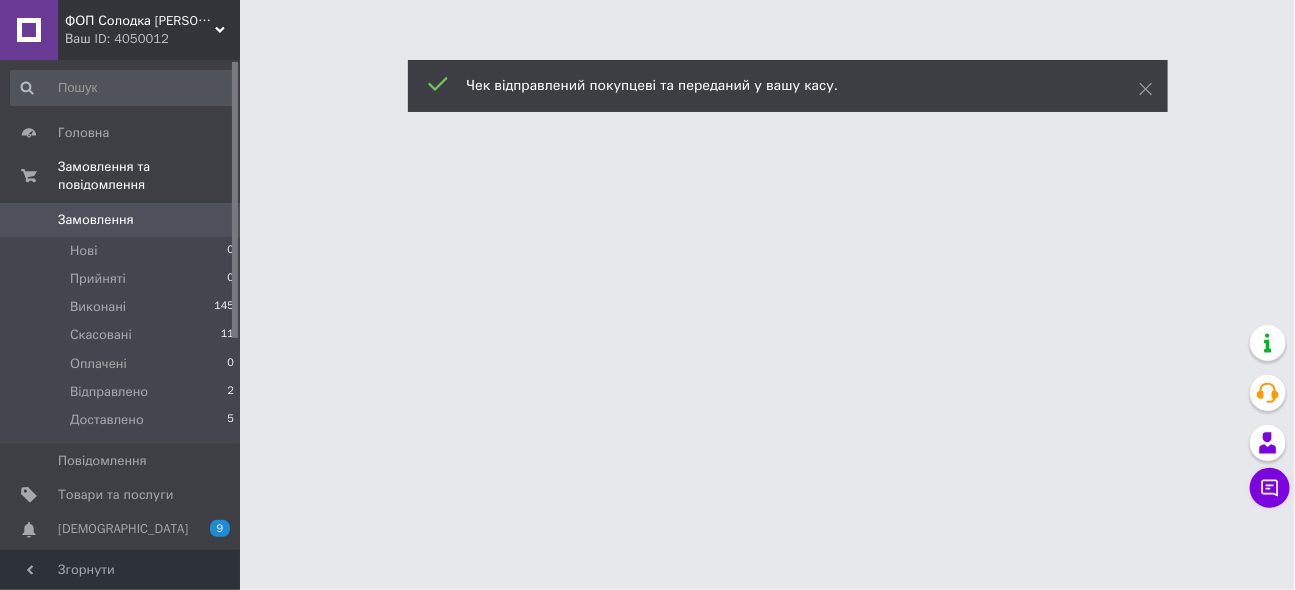 scroll, scrollTop: 0, scrollLeft: 0, axis: both 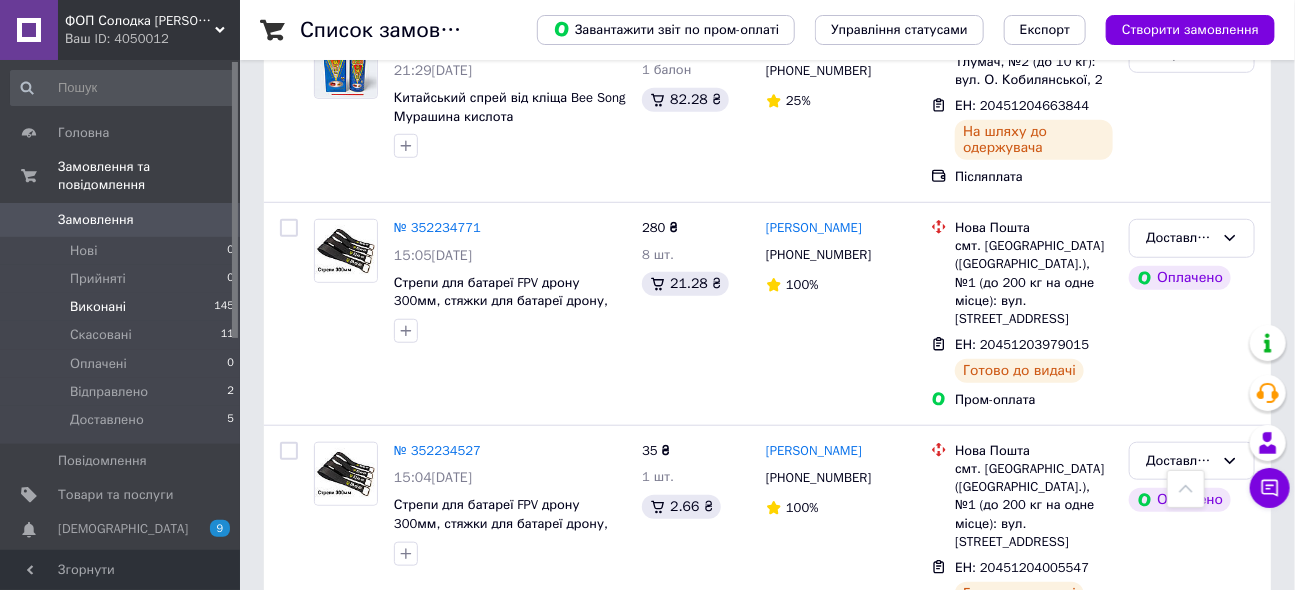 click on "Виконані" at bounding box center (98, 307) 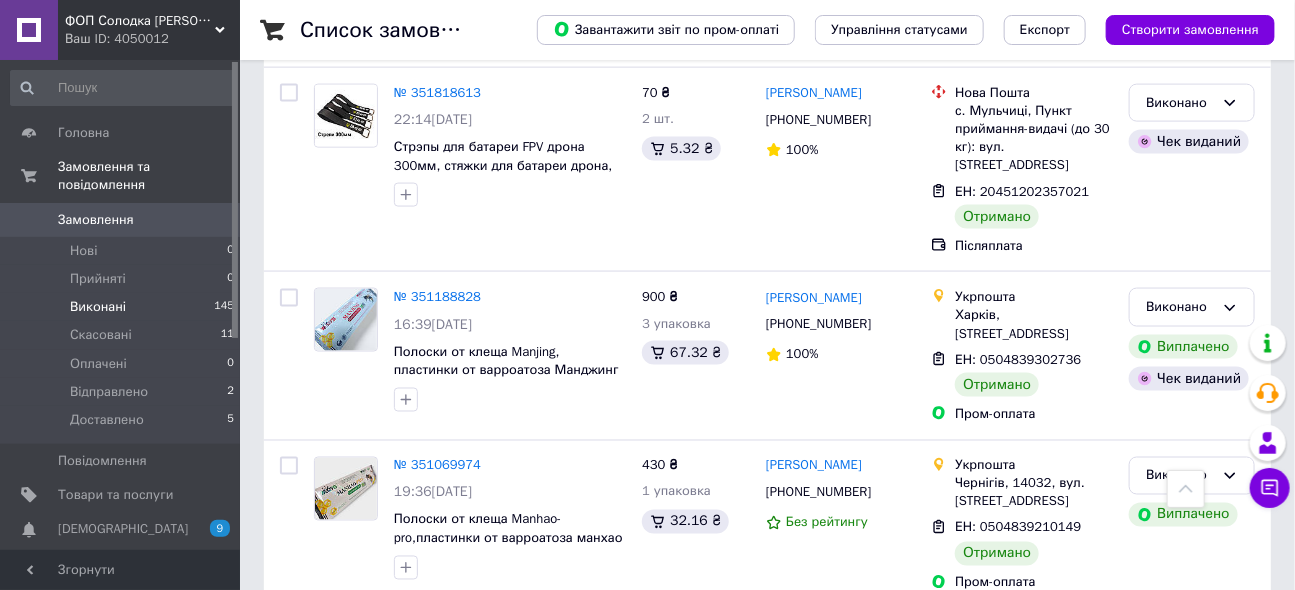 scroll, scrollTop: 1181, scrollLeft: 0, axis: vertical 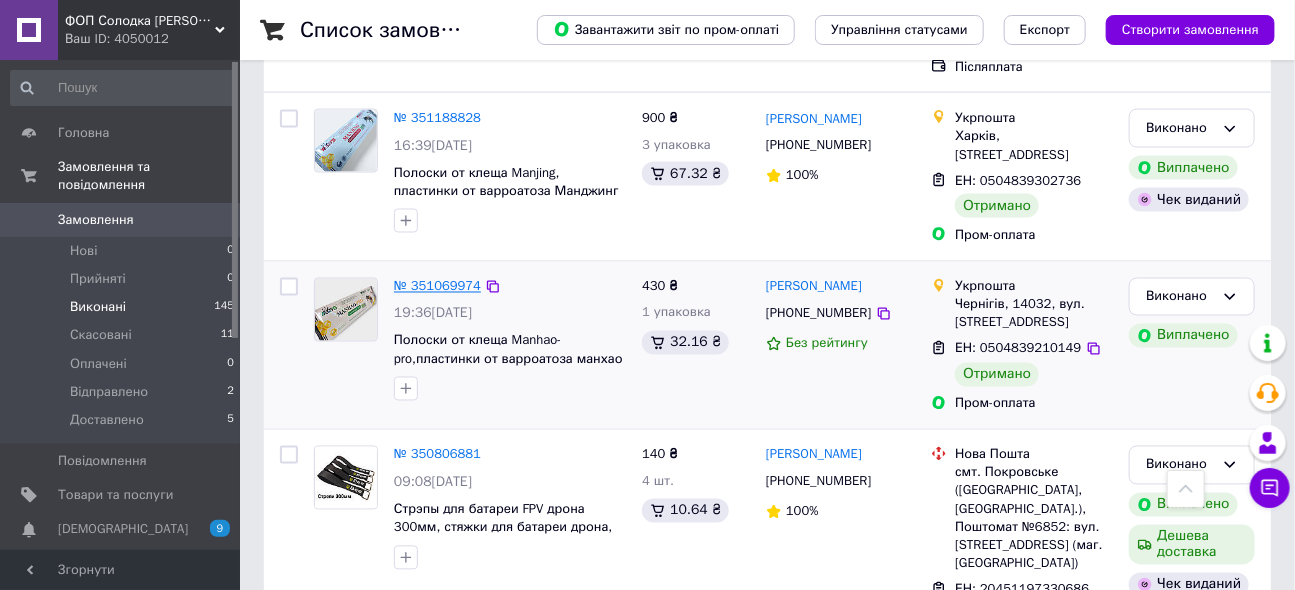 click on "№ 351069974" at bounding box center (437, 286) 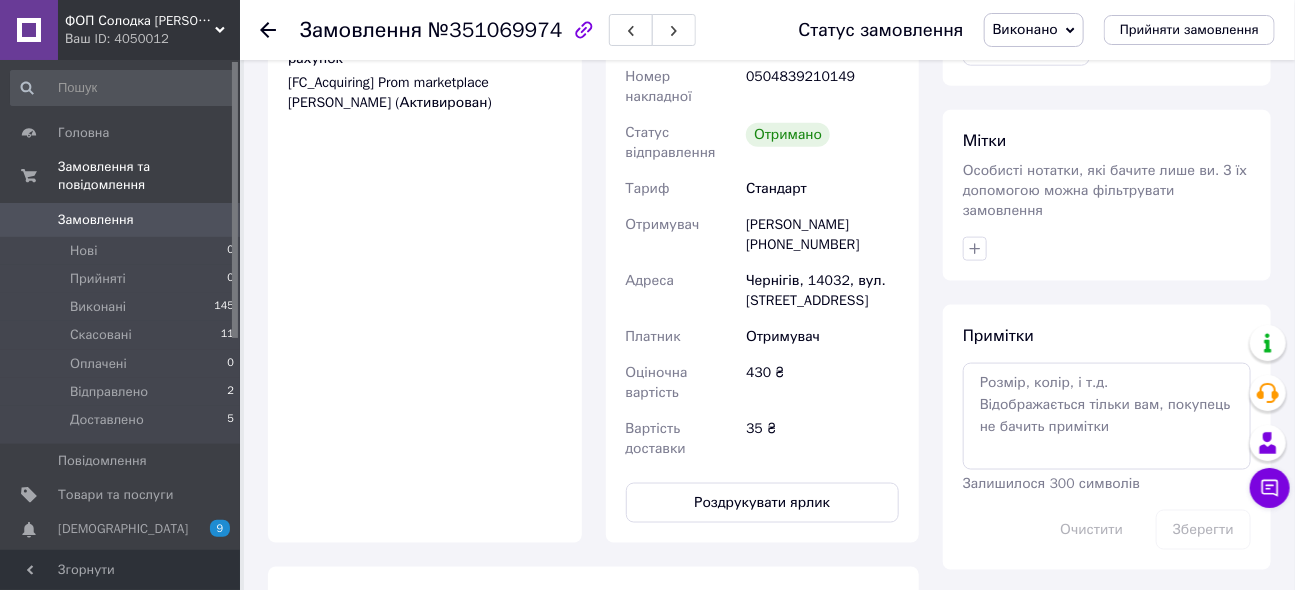 scroll, scrollTop: 1181, scrollLeft: 0, axis: vertical 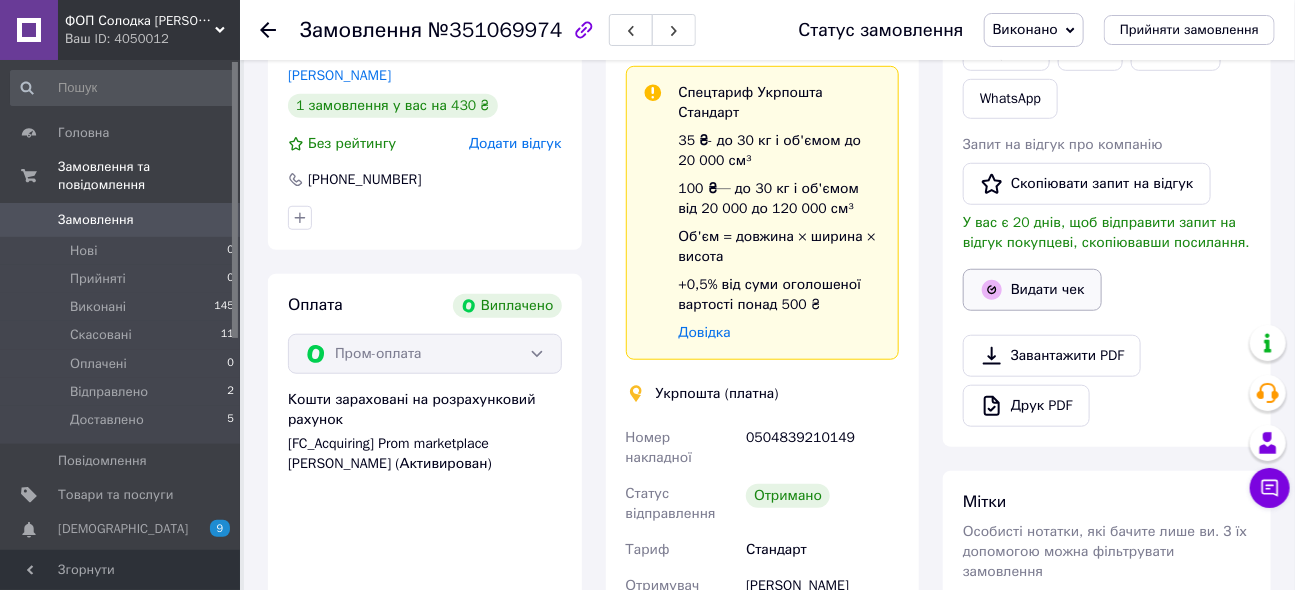 click on "Видати чек" at bounding box center (1032, 290) 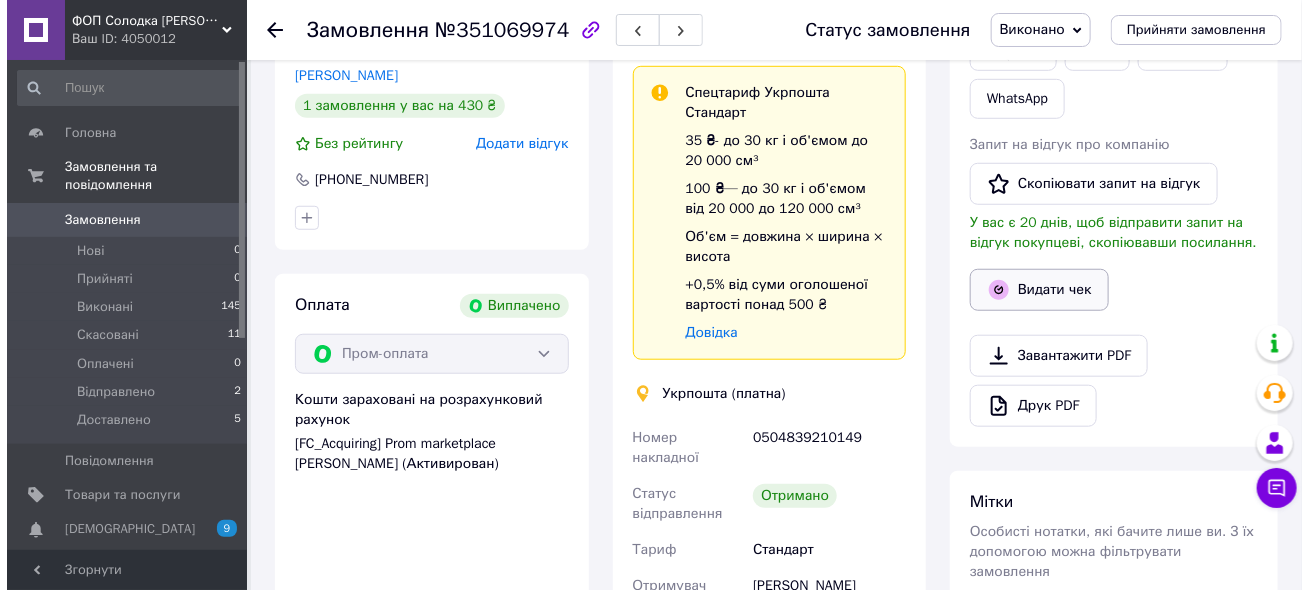 scroll, scrollTop: 452, scrollLeft: 0, axis: vertical 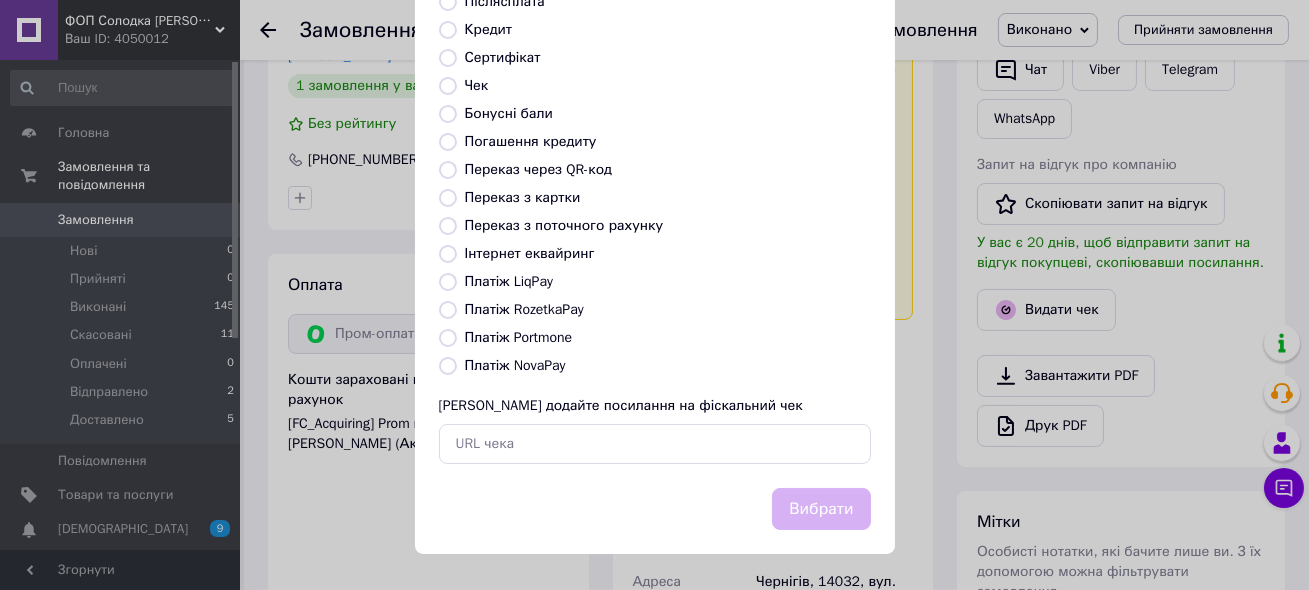 click on "Платіж RozetkaPay" at bounding box center [524, 309] 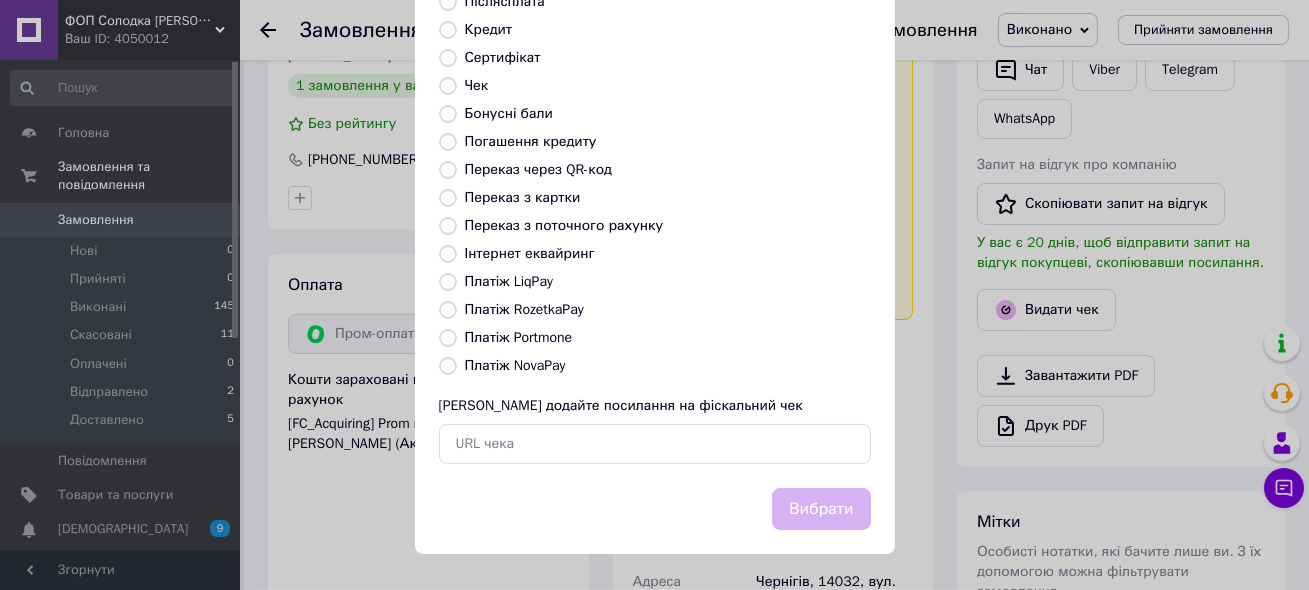radio on "true" 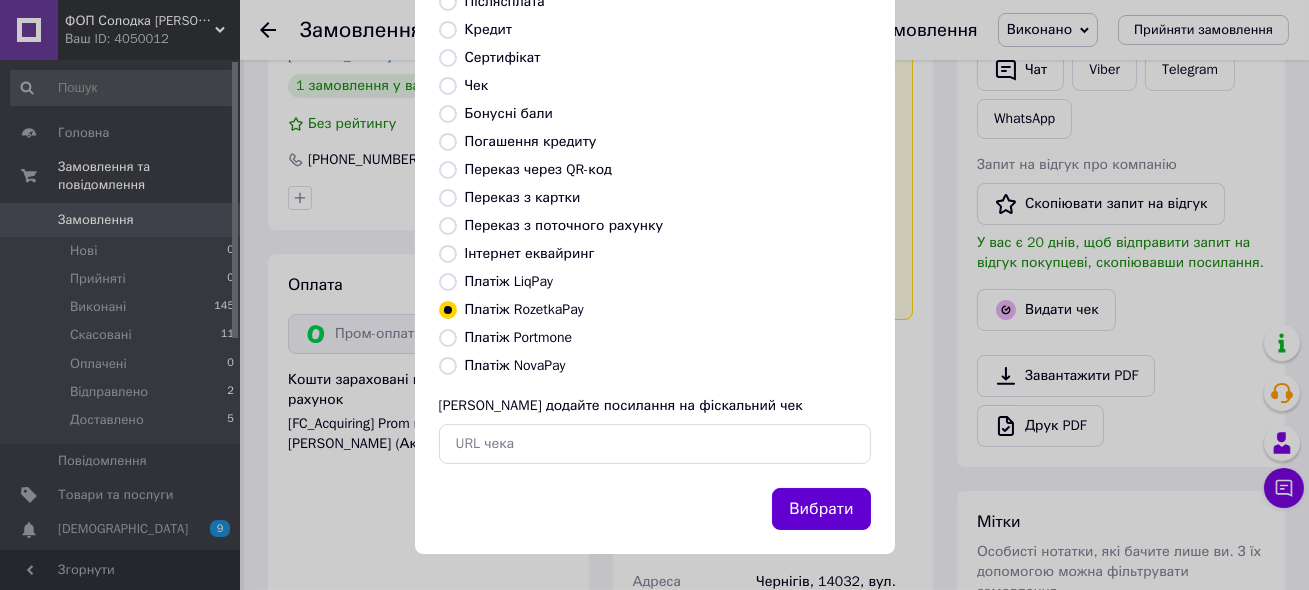 click on "Вибрати" at bounding box center [821, 509] 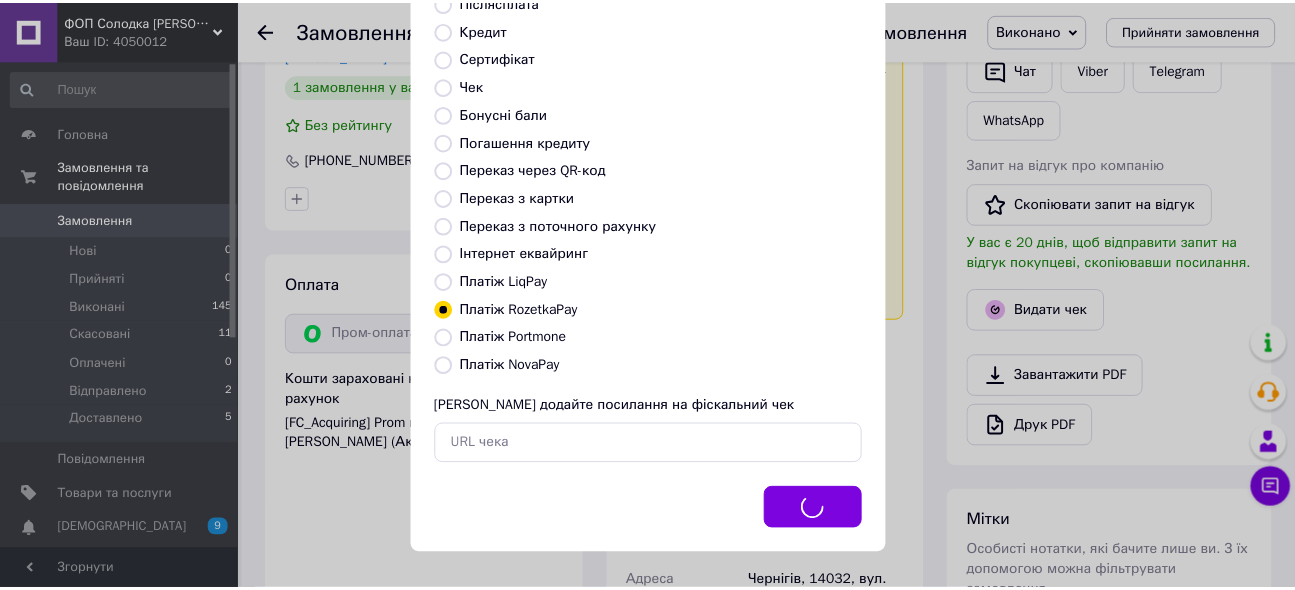 scroll, scrollTop: 472, scrollLeft: 0, axis: vertical 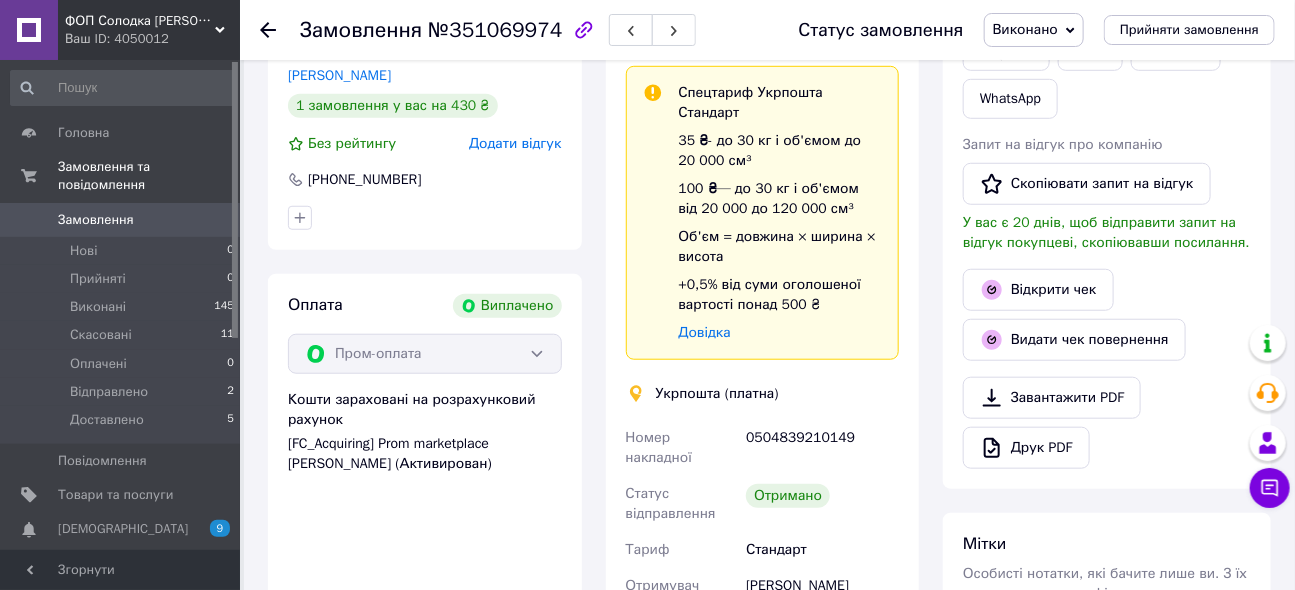 click at bounding box center [280, 30] 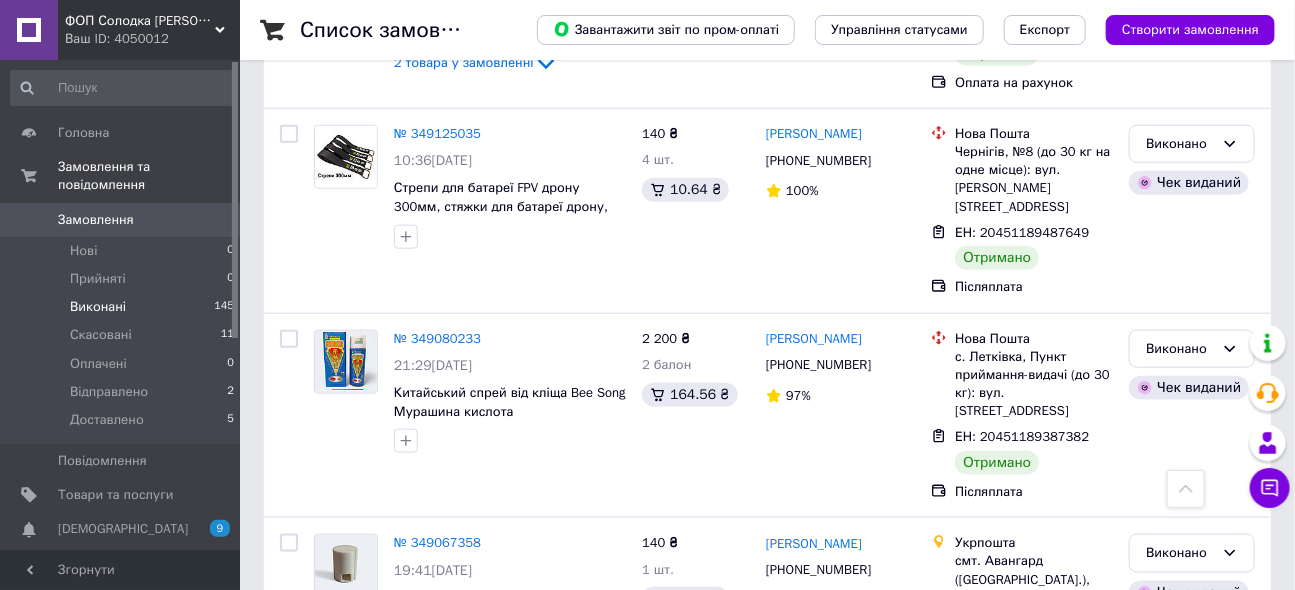 scroll, scrollTop: 3533, scrollLeft: 0, axis: vertical 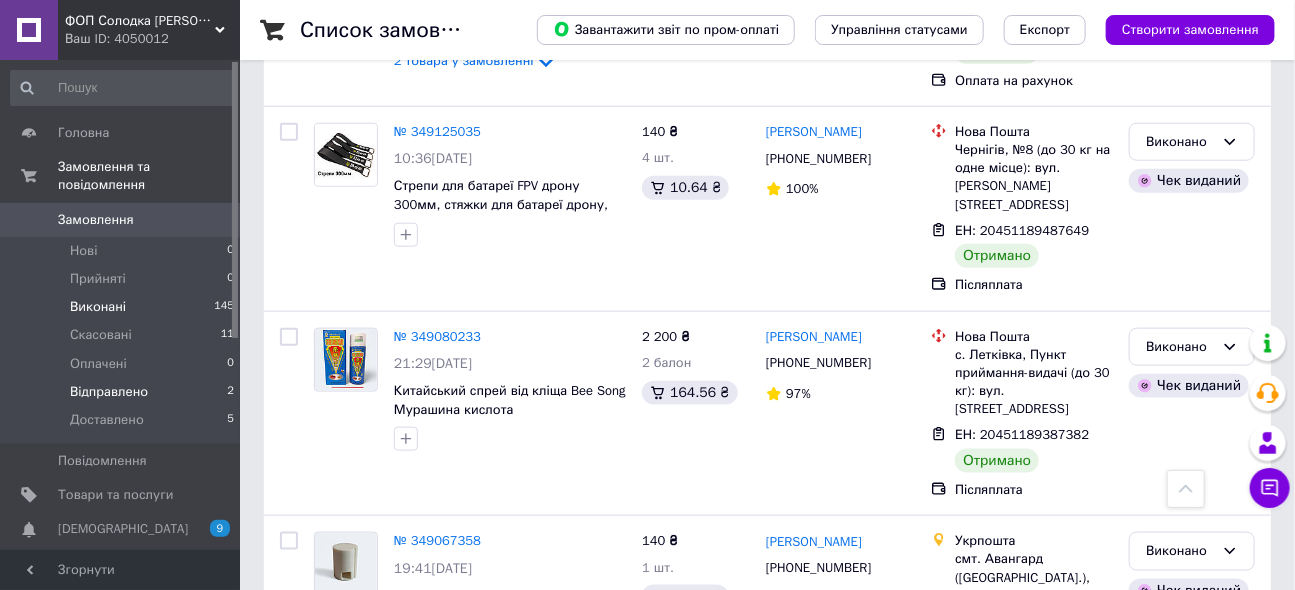click on "Відправлено" at bounding box center (109, 392) 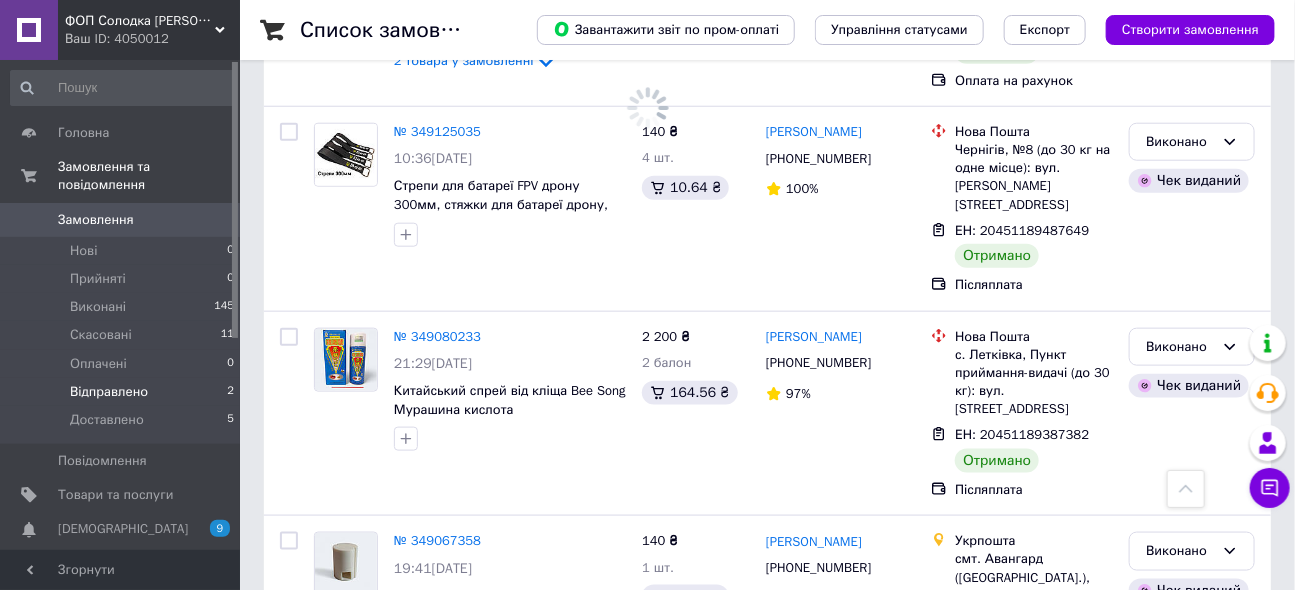 scroll, scrollTop: 0, scrollLeft: 0, axis: both 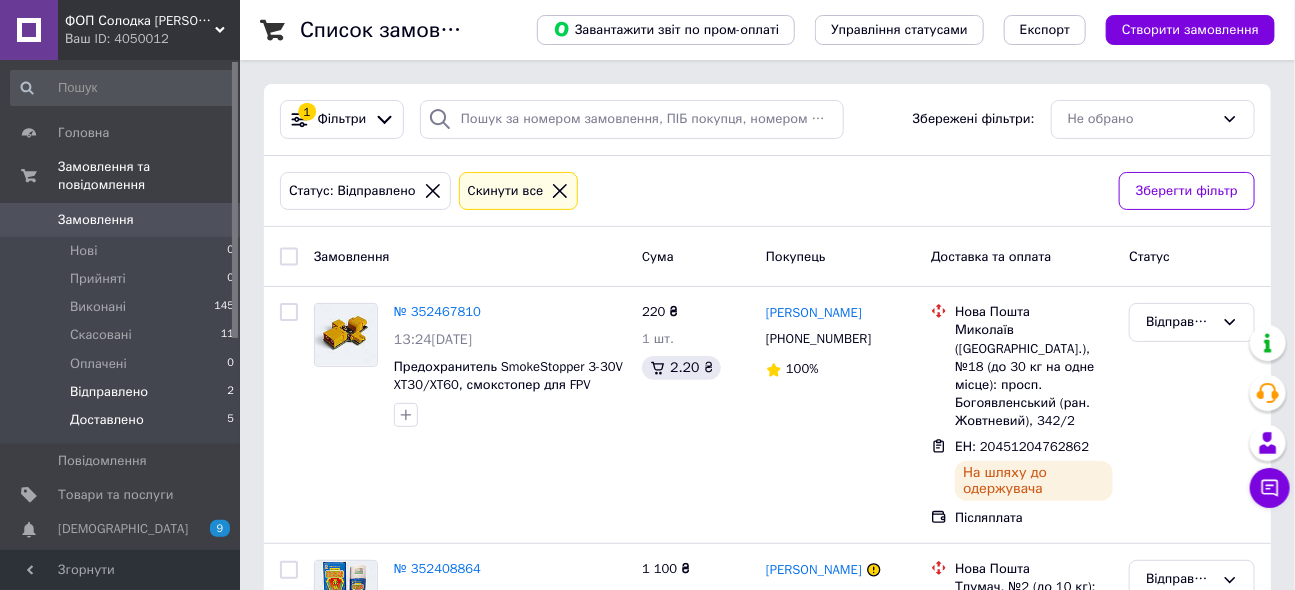 click on "Доставлено" at bounding box center (107, 420) 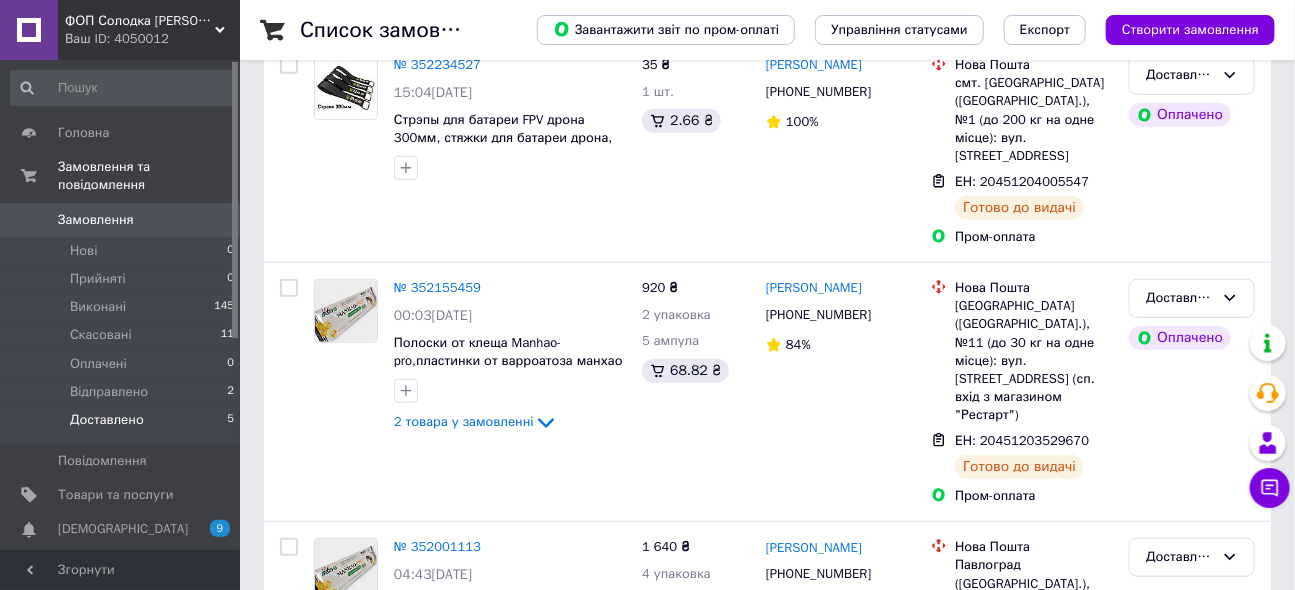 scroll, scrollTop: 742, scrollLeft: 0, axis: vertical 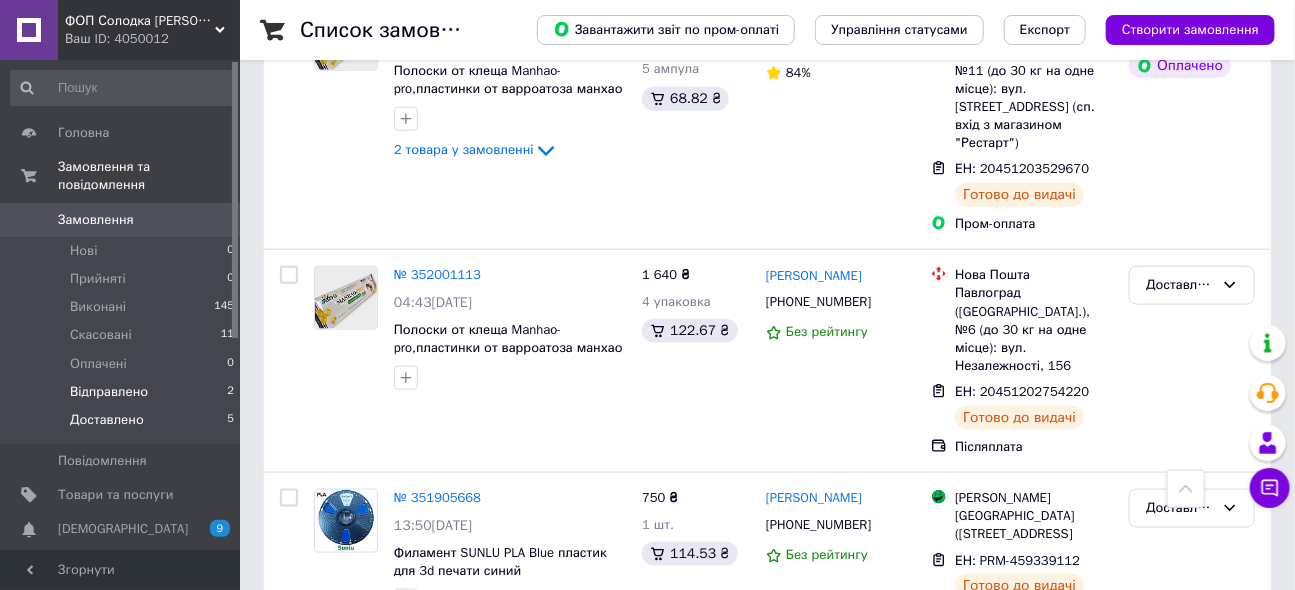 click on "Відправлено" at bounding box center (109, 392) 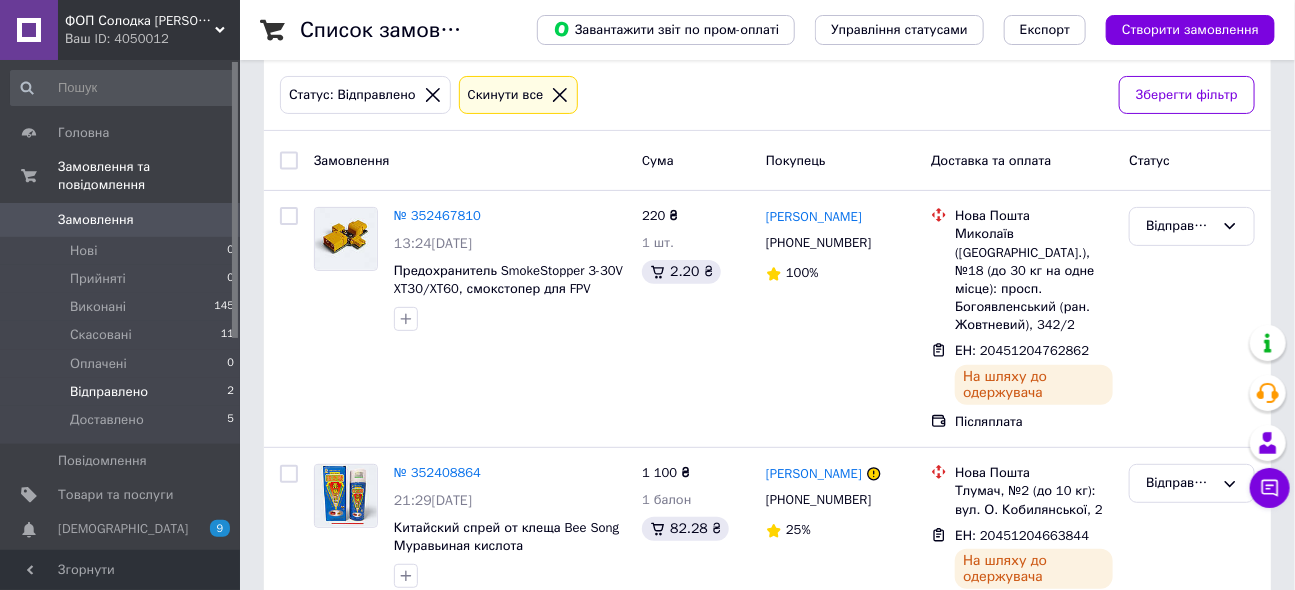 scroll, scrollTop: 142, scrollLeft: 0, axis: vertical 